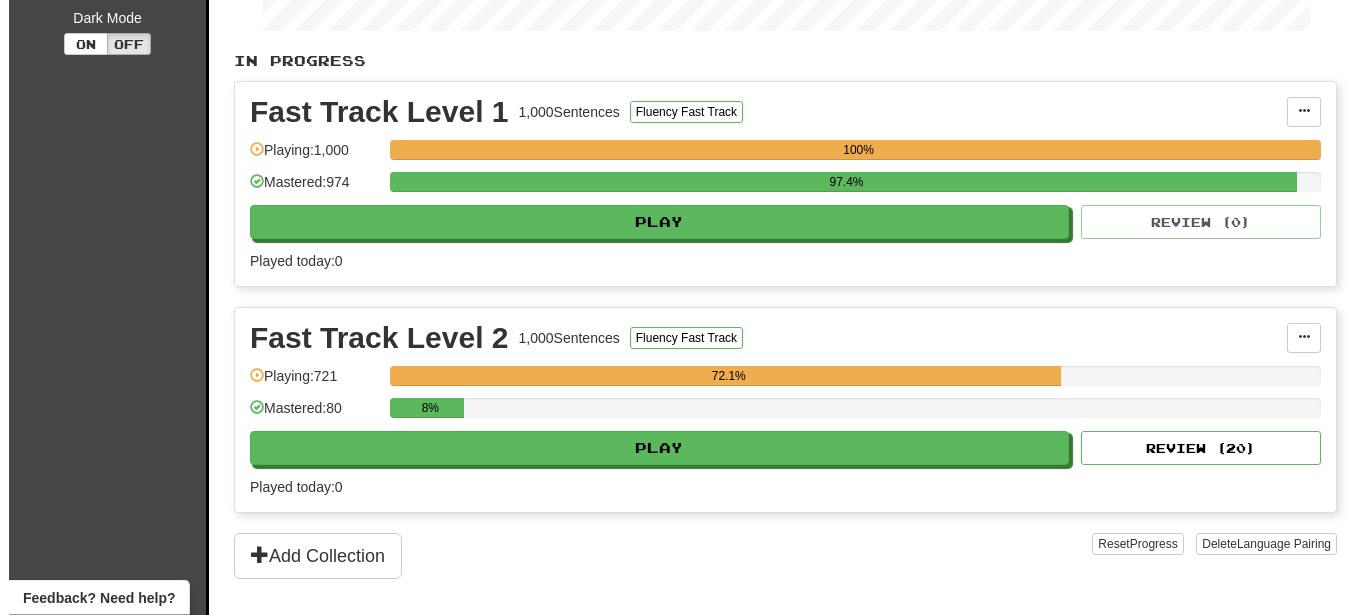 scroll, scrollTop: 408, scrollLeft: 0, axis: vertical 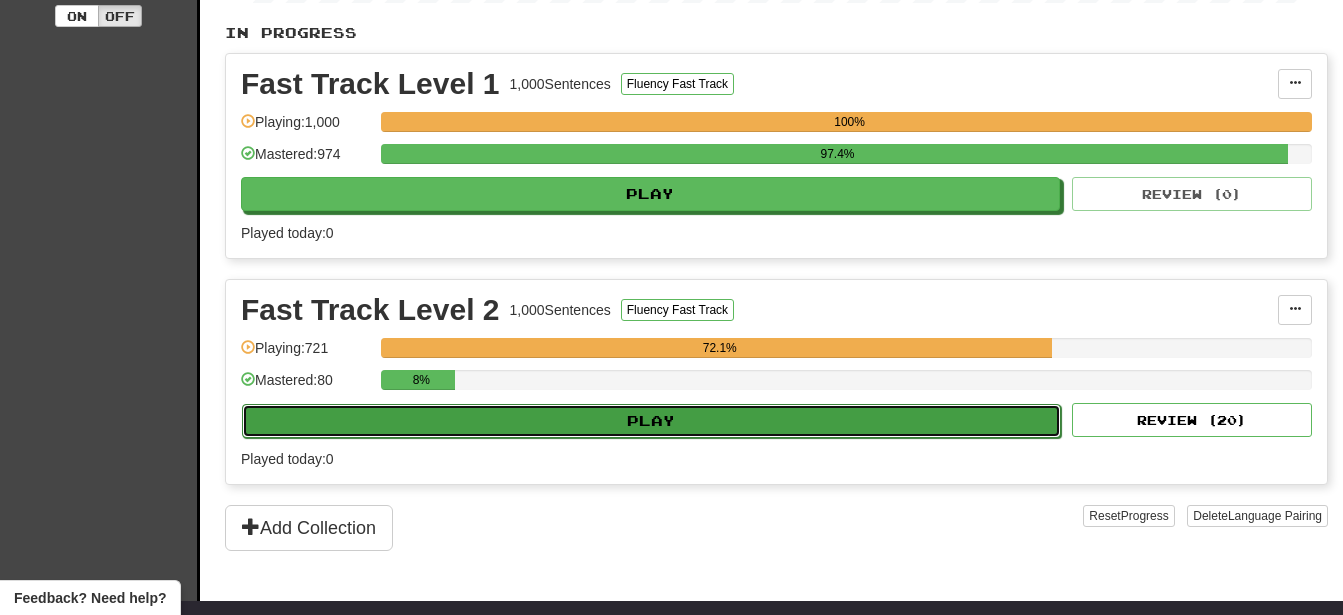 click on "Play" at bounding box center [651, 421] 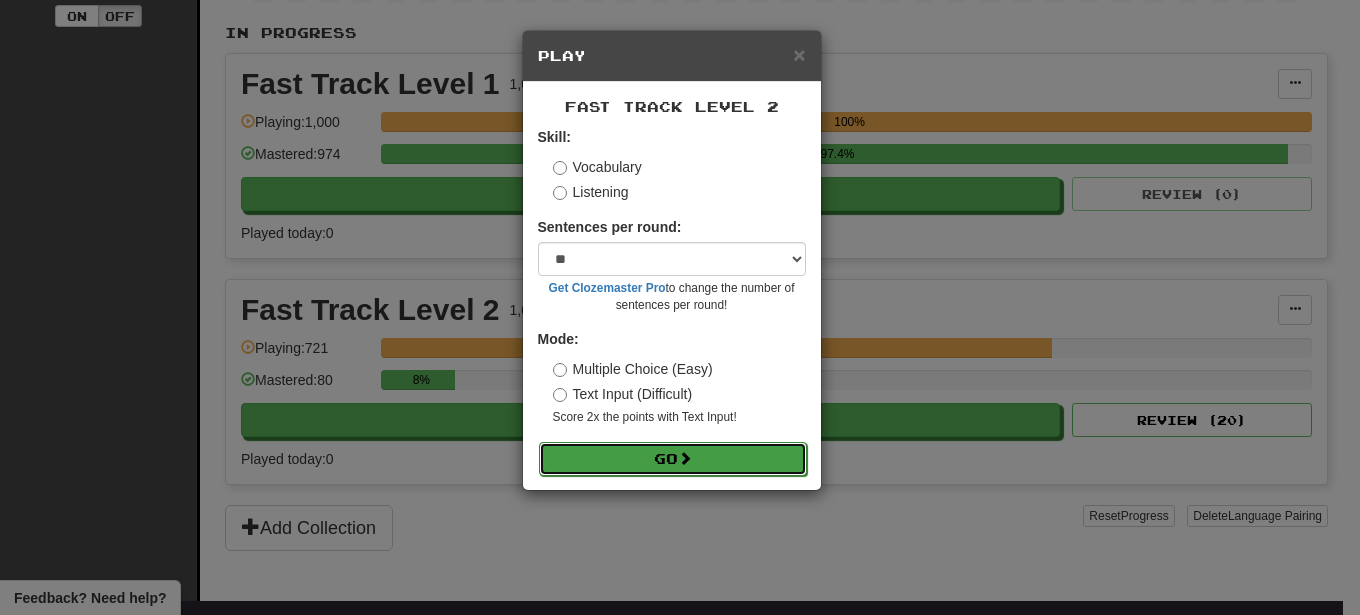 click on "Go" at bounding box center [673, 459] 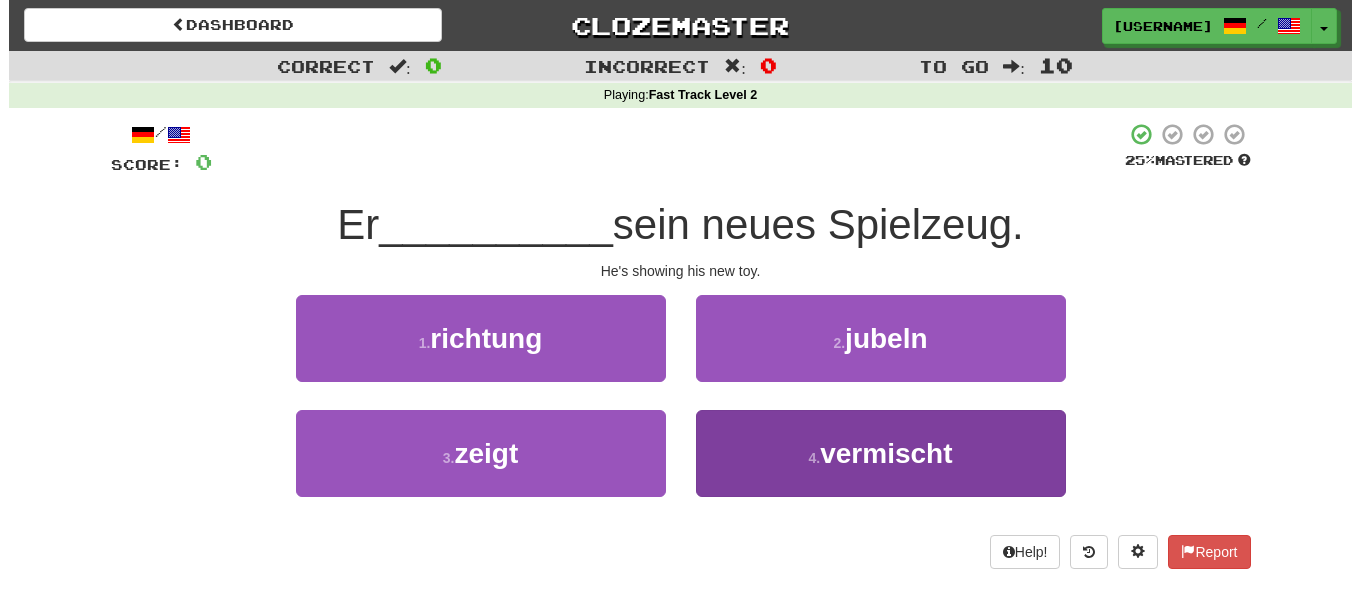 scroll, scrollTop: 0, scrollLeft: 0, axis: both 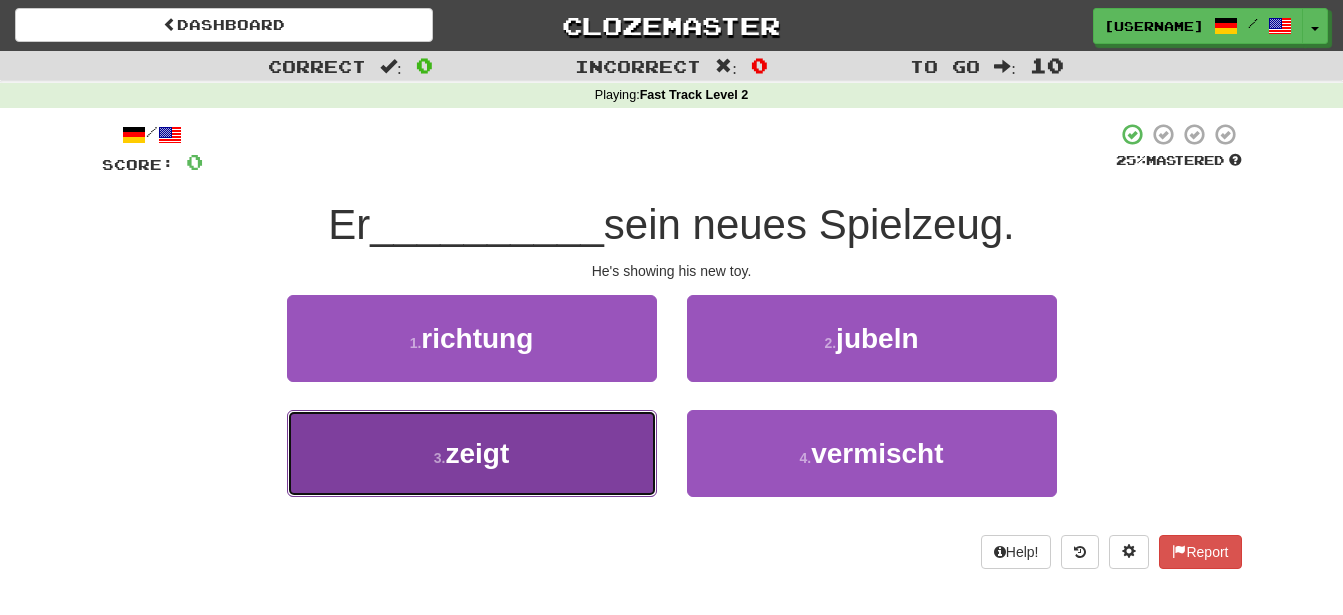 click on "zeigt" at bounding box center (477, 453) 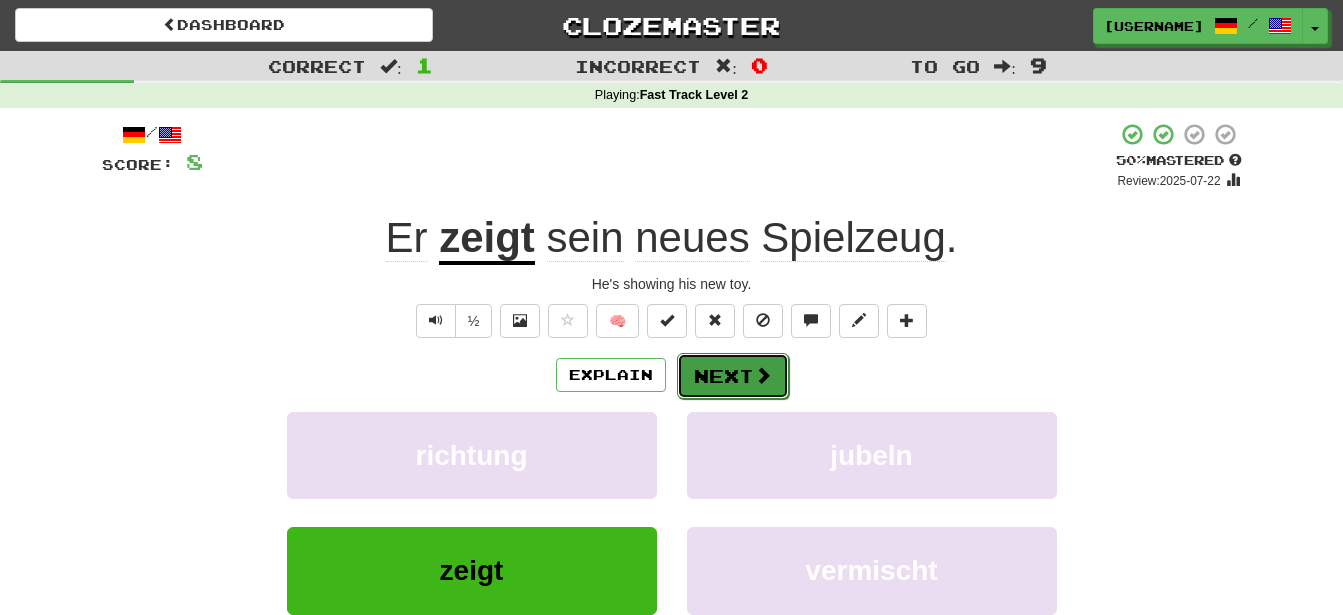 click on "Next" at bounding box center [733, 376] 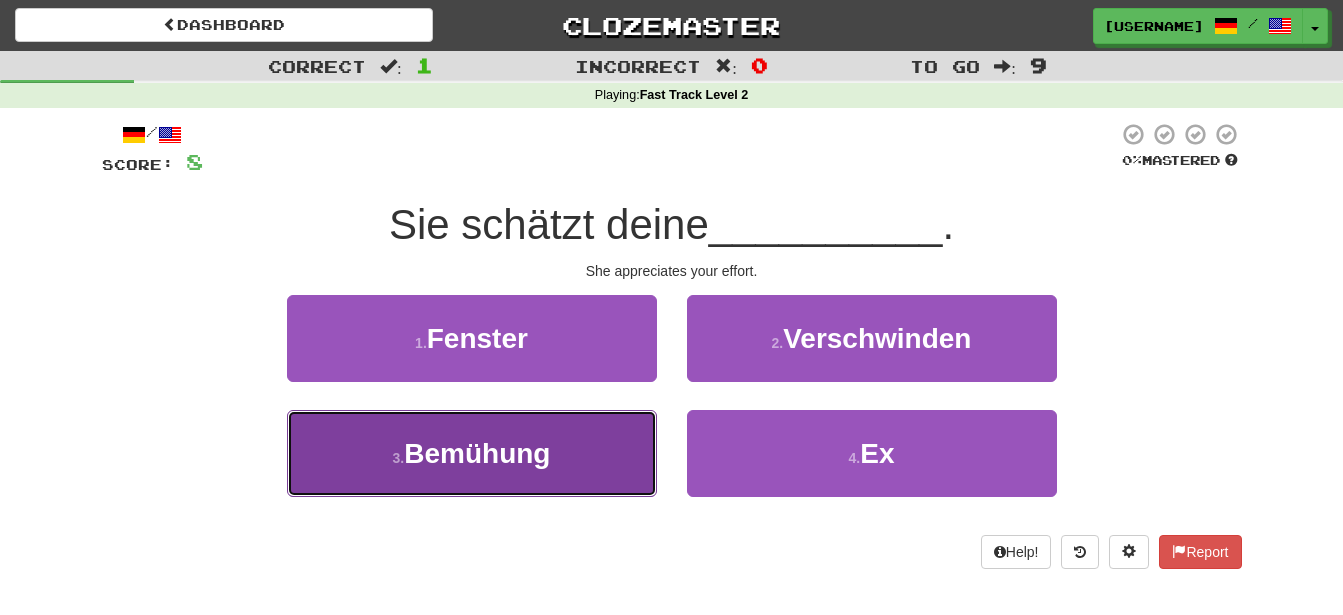 click on "Bemühung" at bounding box center (477, 453) 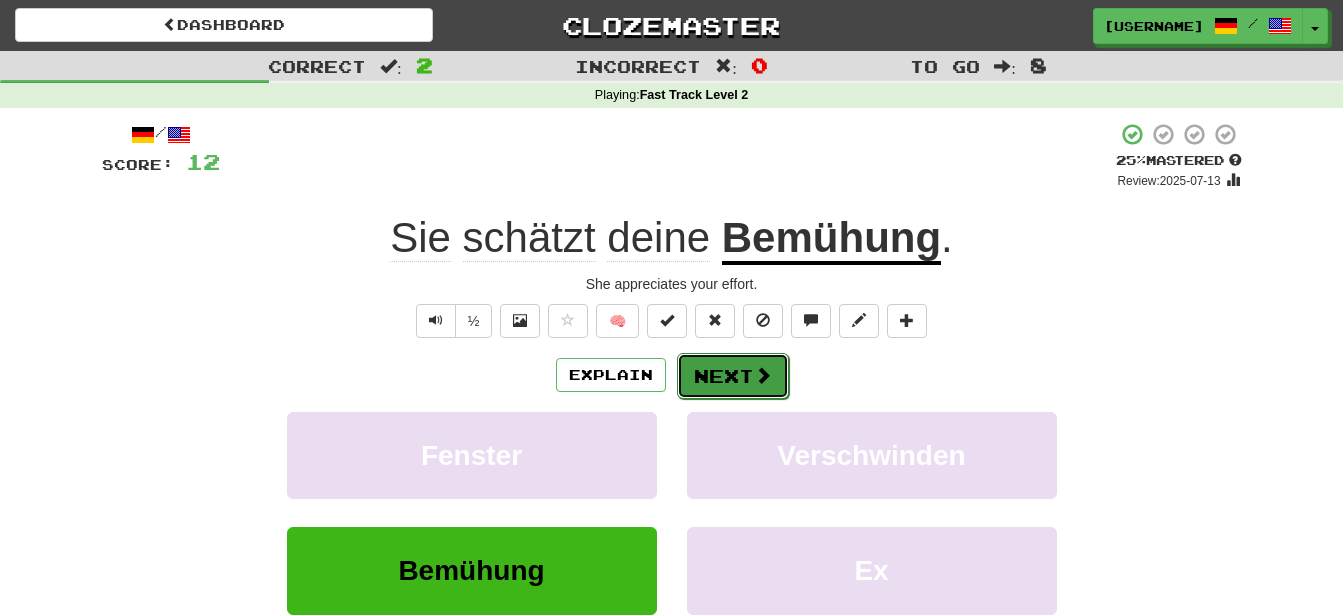 click on "Next" at bounding box center [733, 376] 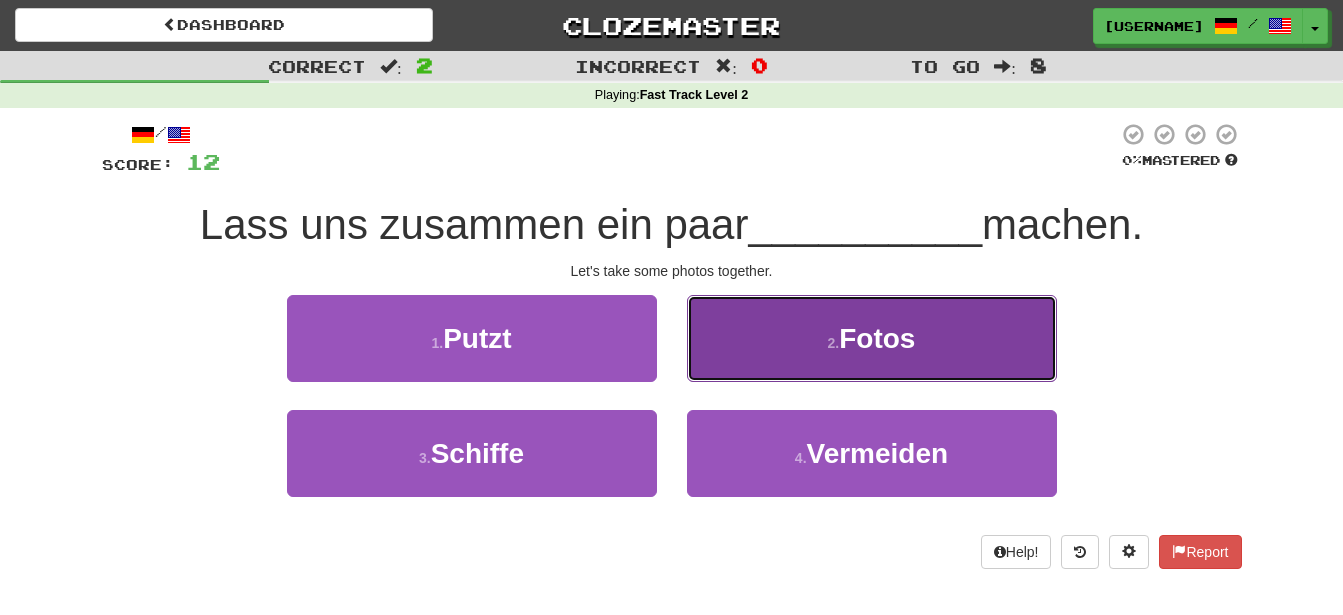 click on "Fotos" at bounding box center [877, 338] 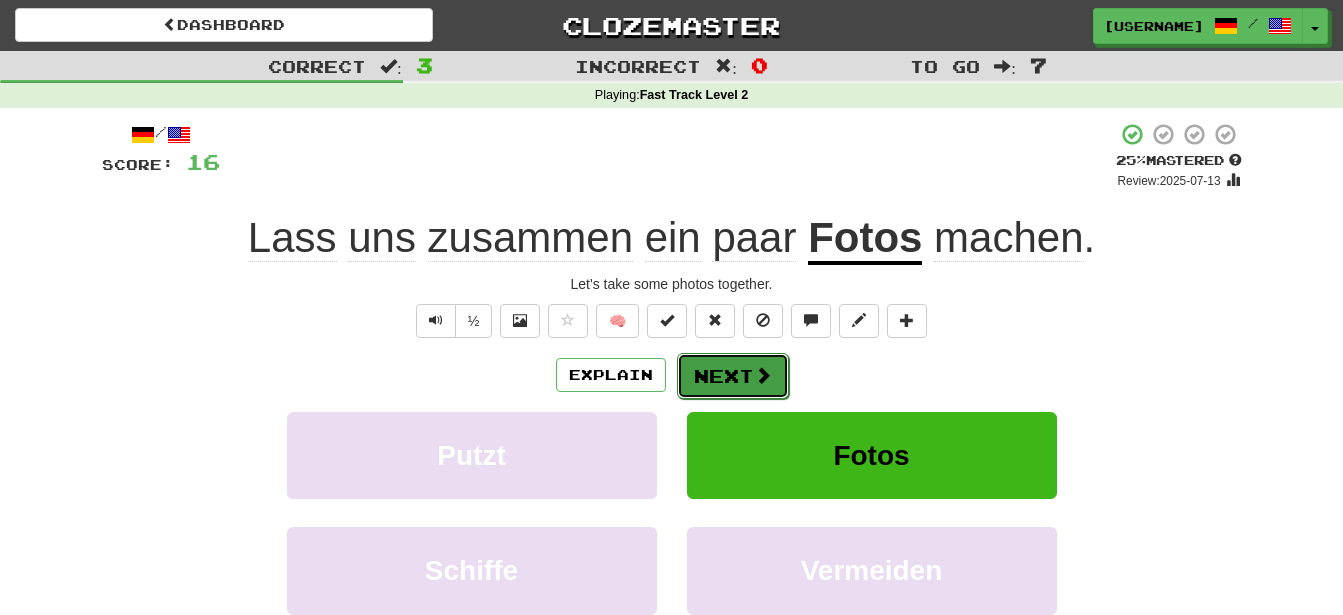 click on "Next" at bounding box center (733, 376) 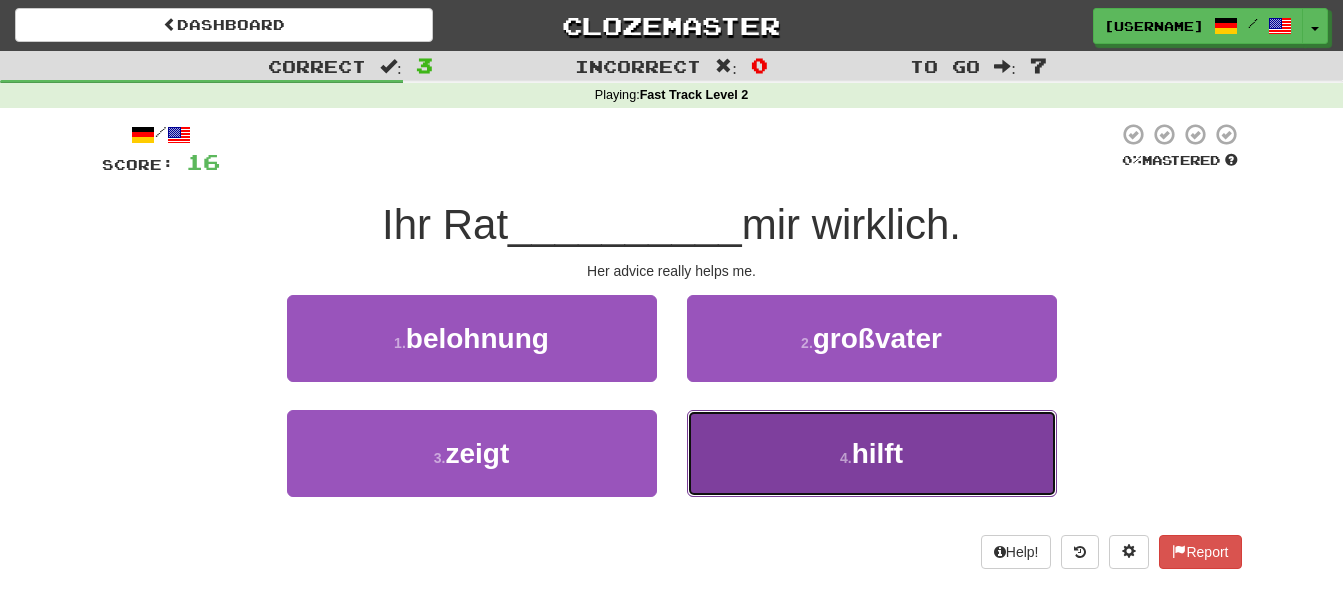 click on "hilft" at bounding box center [877, 453] 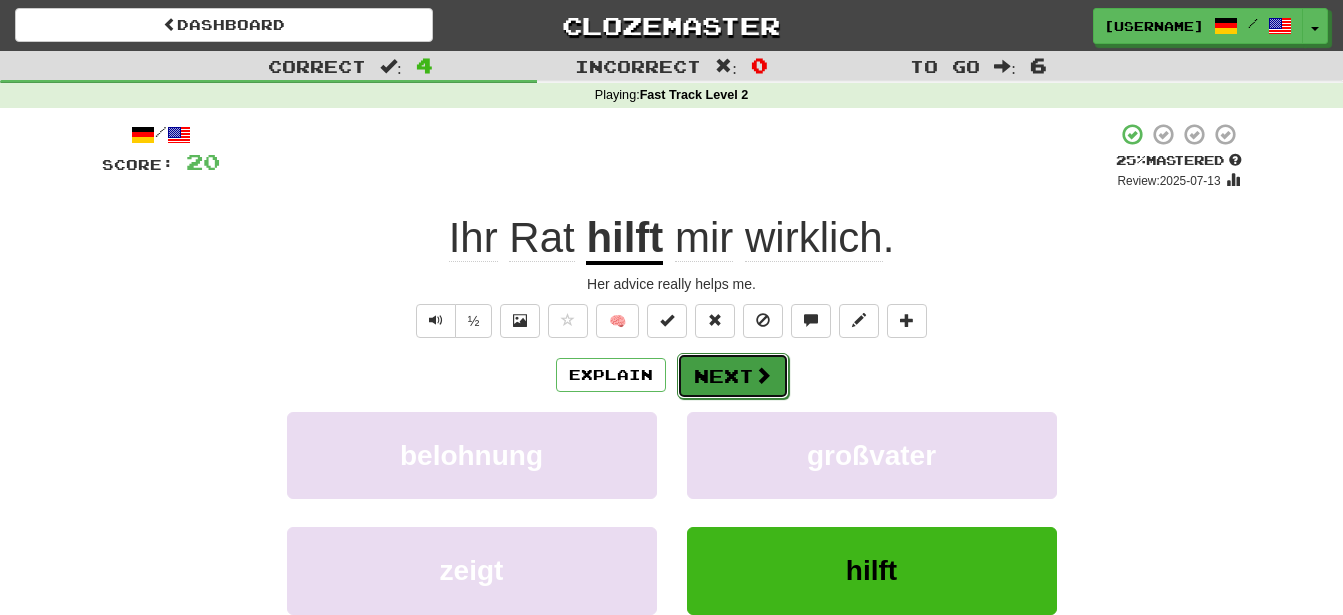 click on "Next" at bounding box center [733, 376] 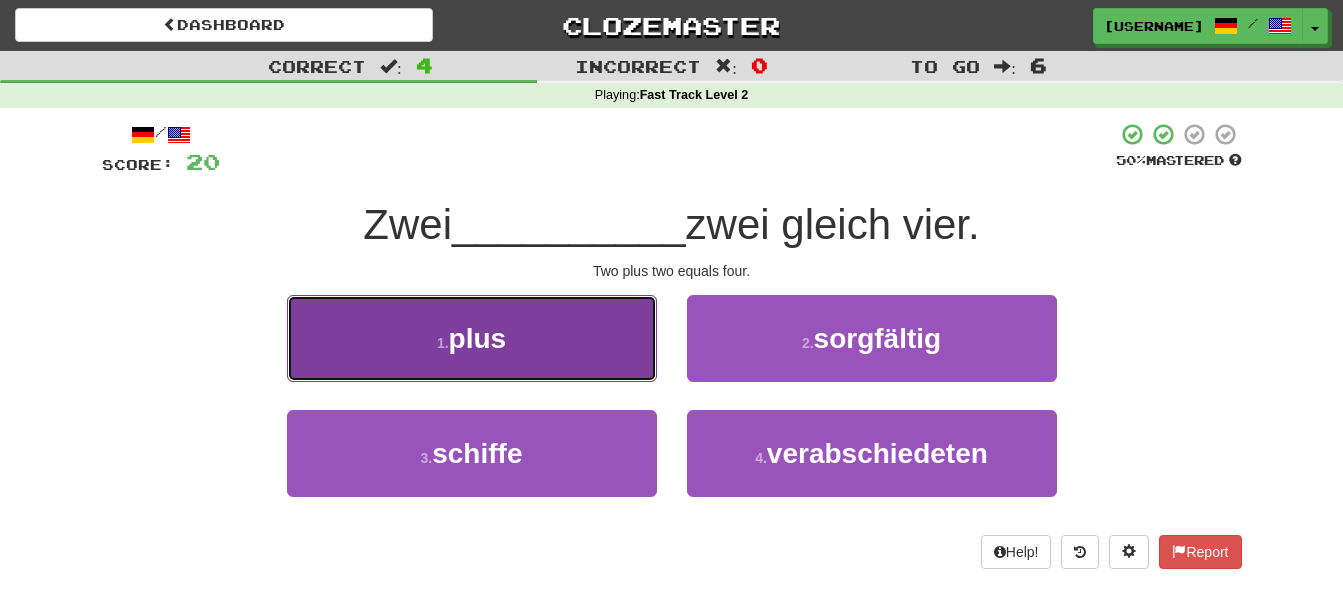 click on "plus" at bounding box center (478, 338) 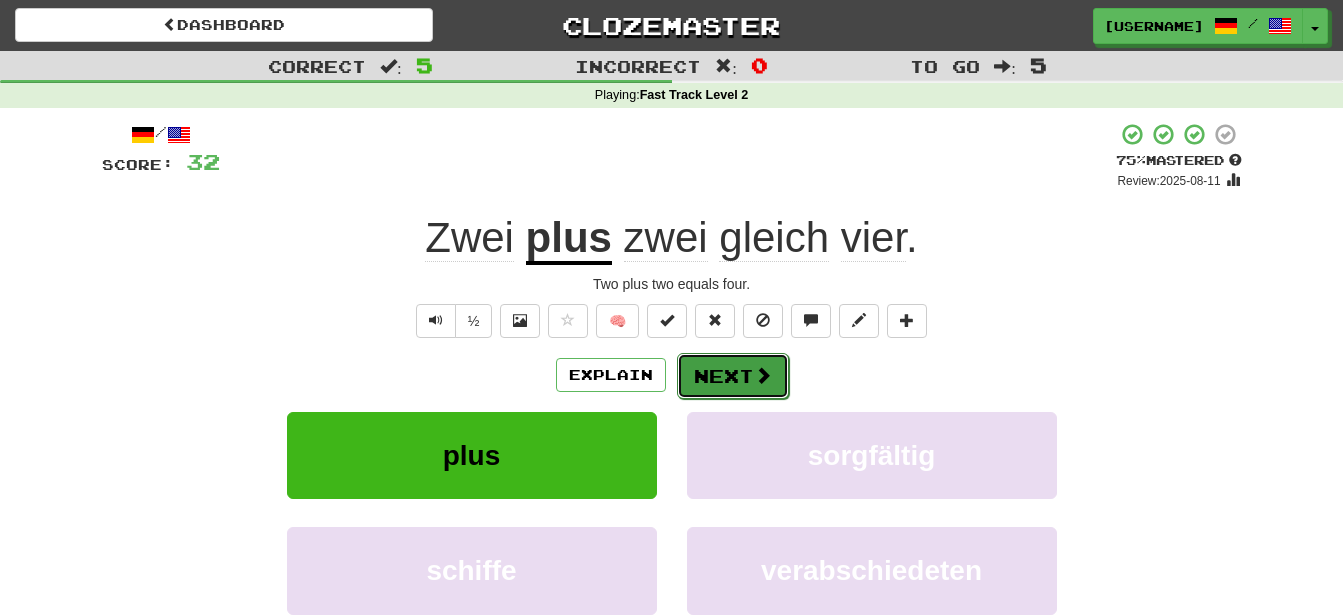 click on "Next" at bounding box center (733, 376) 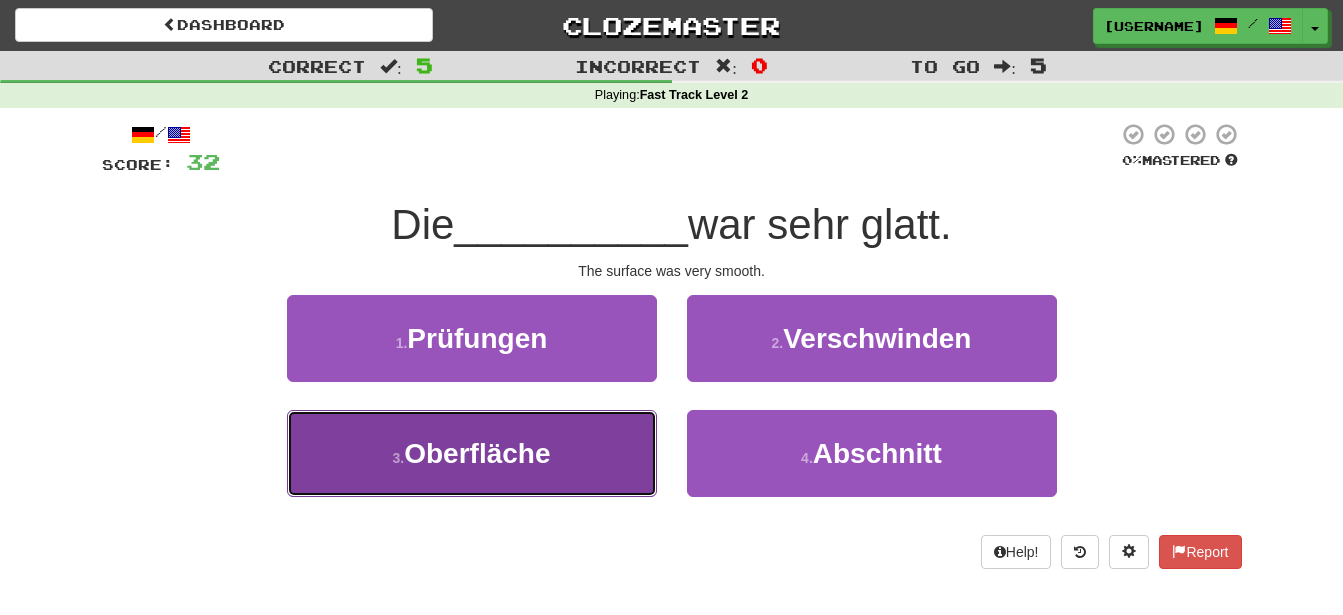 click on "Oberfläche" at bounding box center [477, 453] 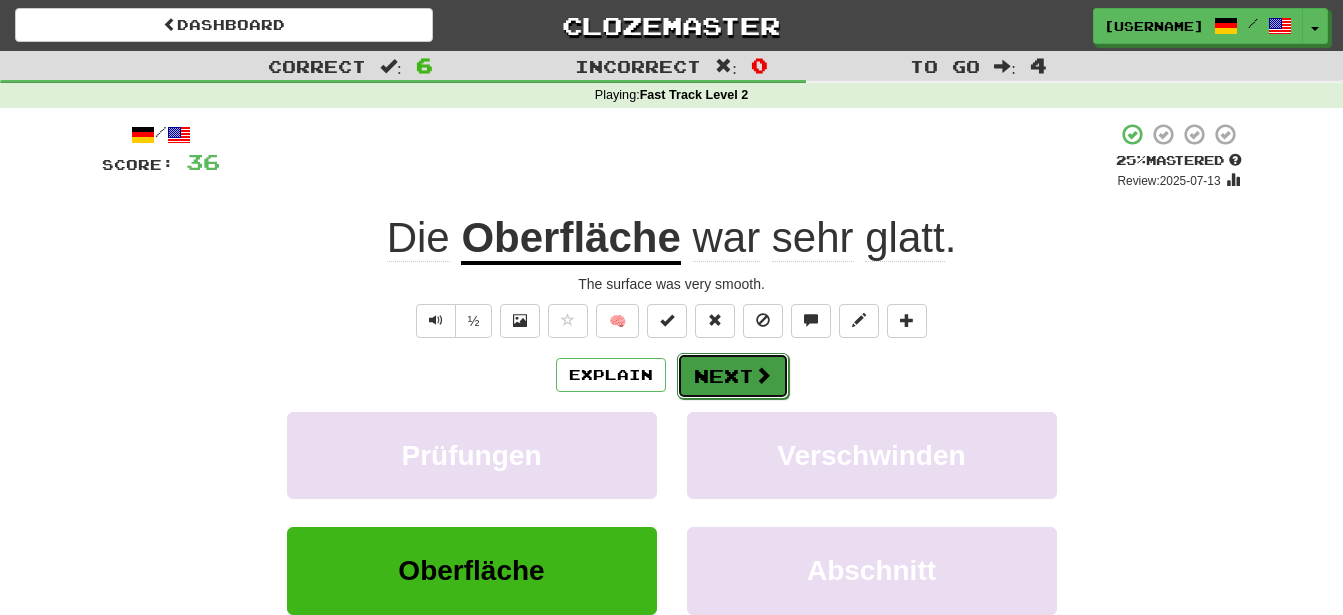 click on "Next" at bounding box center (733, 376) 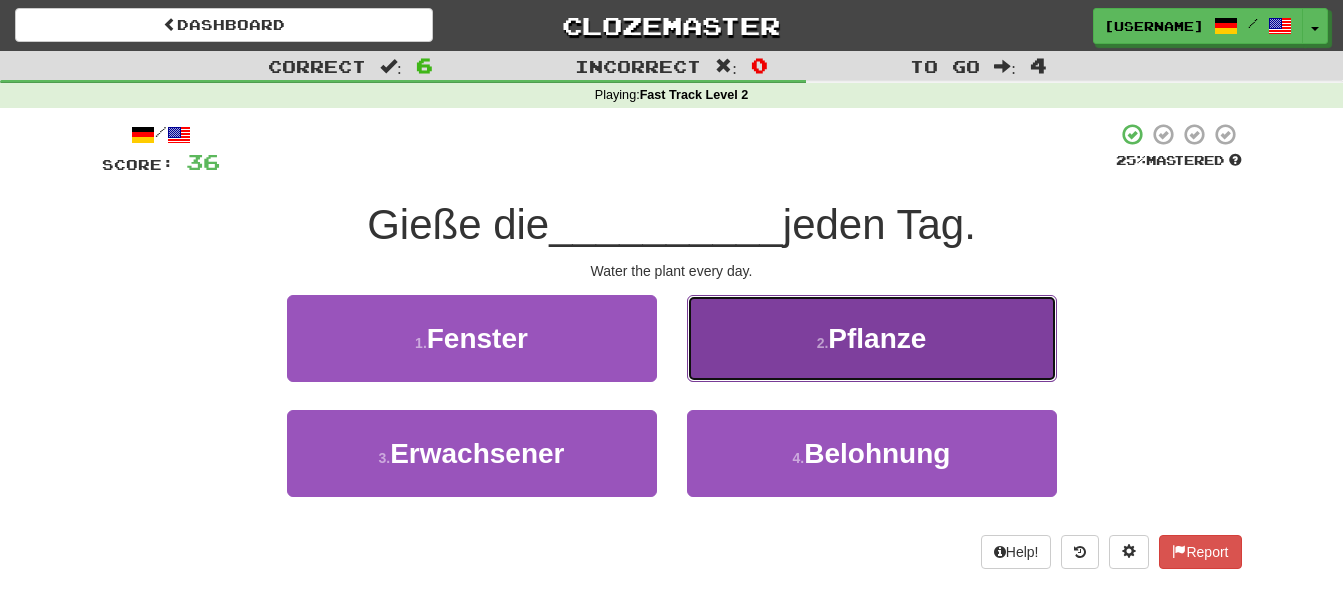 click on "Pflanze" at bounding box center (877, 338) 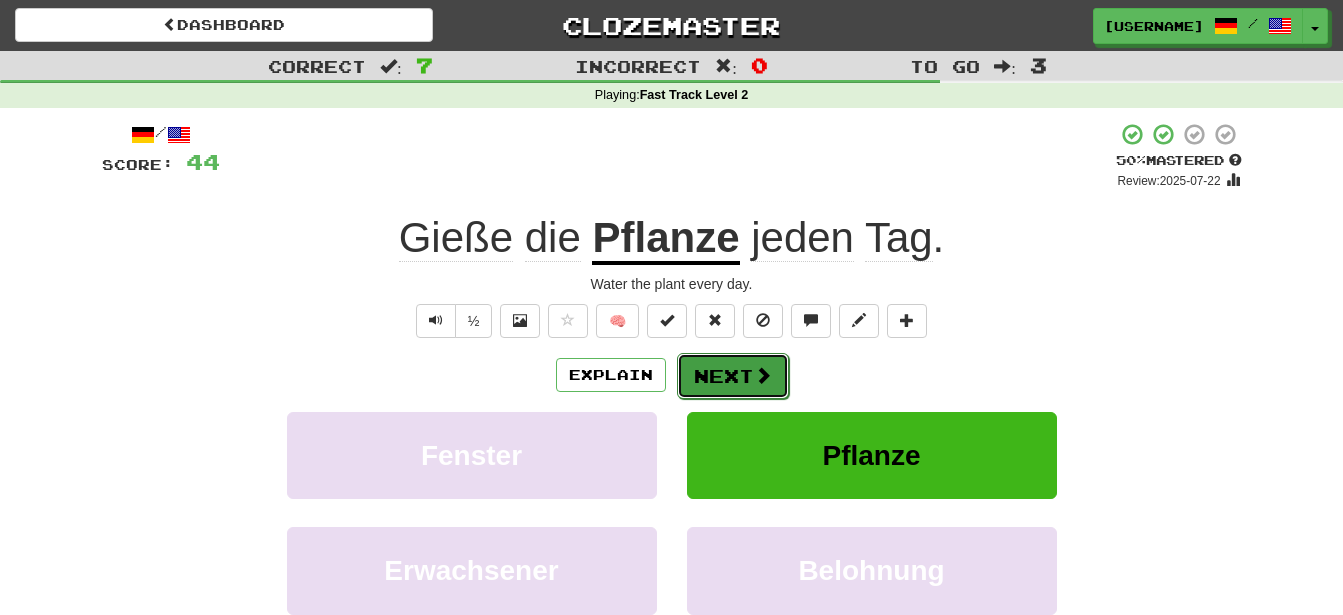 click on "Next" at bounding box center (733, 376) 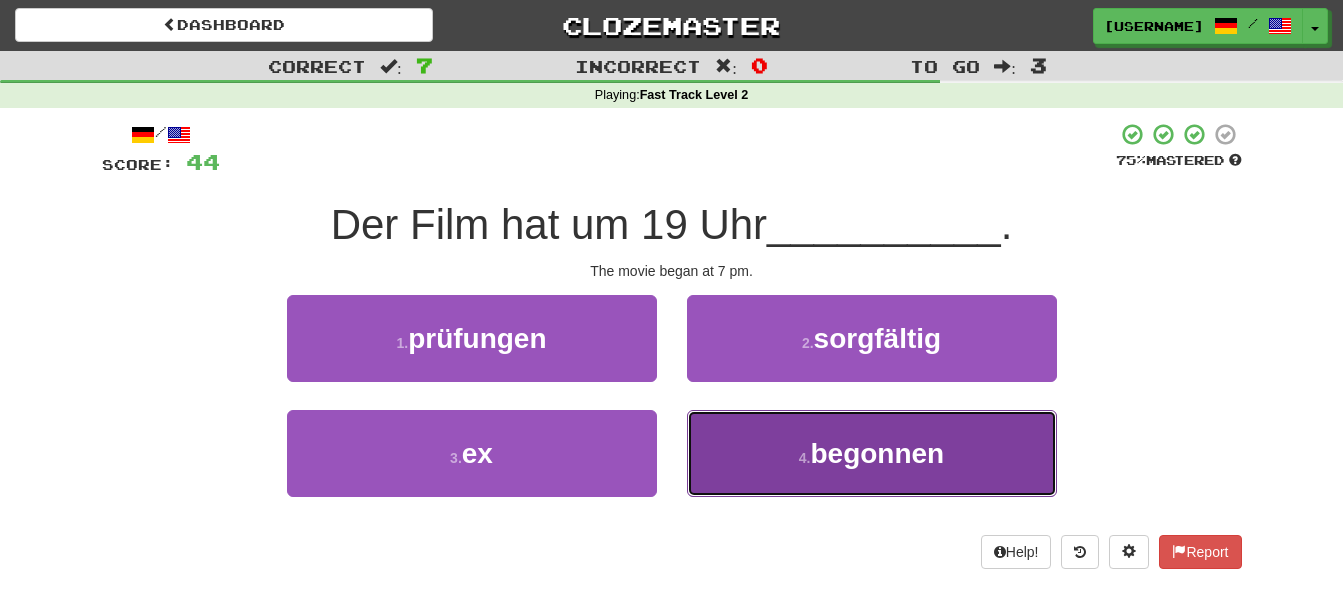 click on "begonnen" at bounding box center [877, 453] 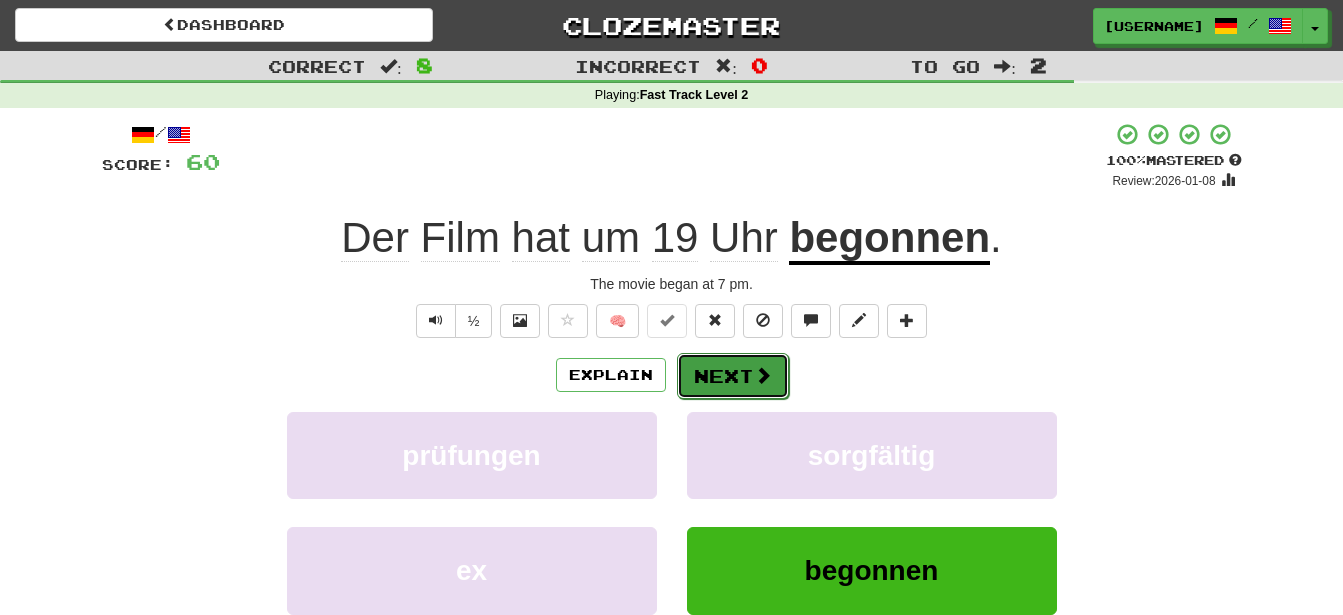 click on "Next" at bounding box center (733, 376) 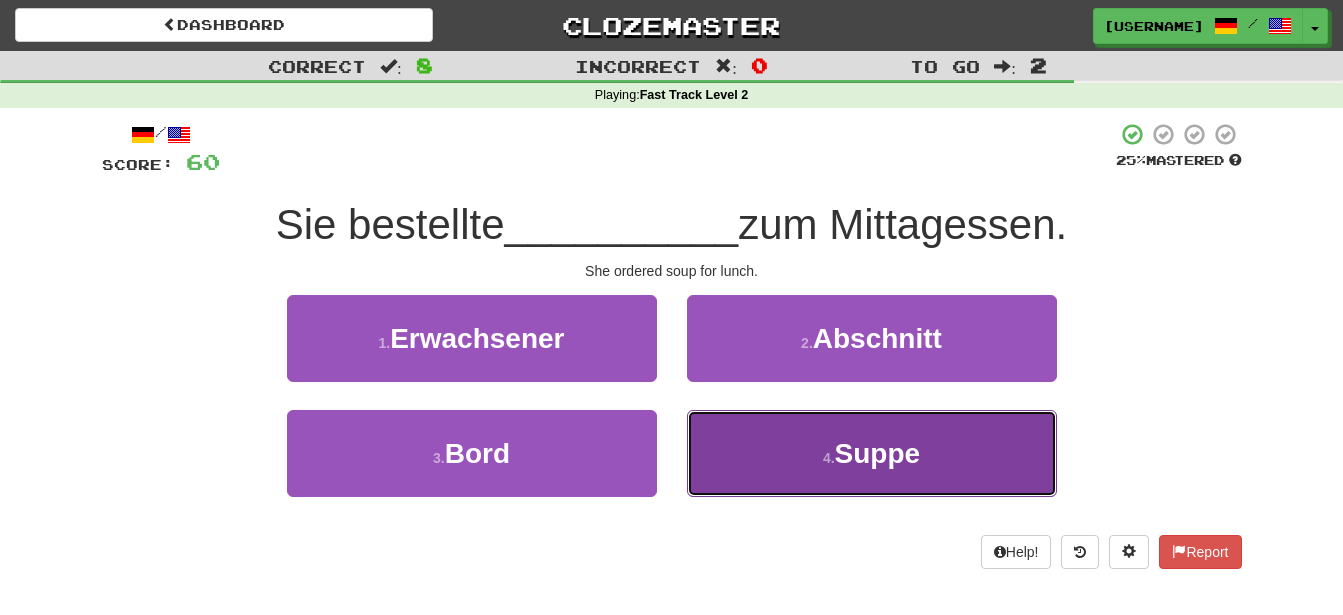 click on "Suppe" at bounding box center [878, 453] 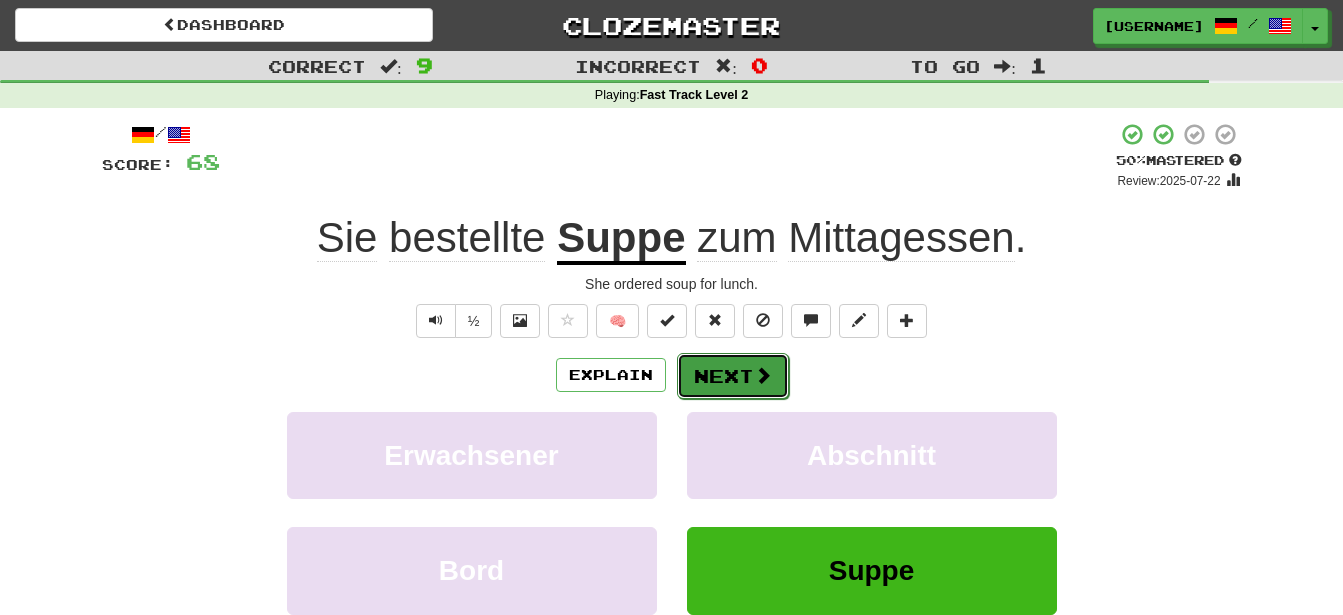 click on "Next" at bounding box center (733, 376) 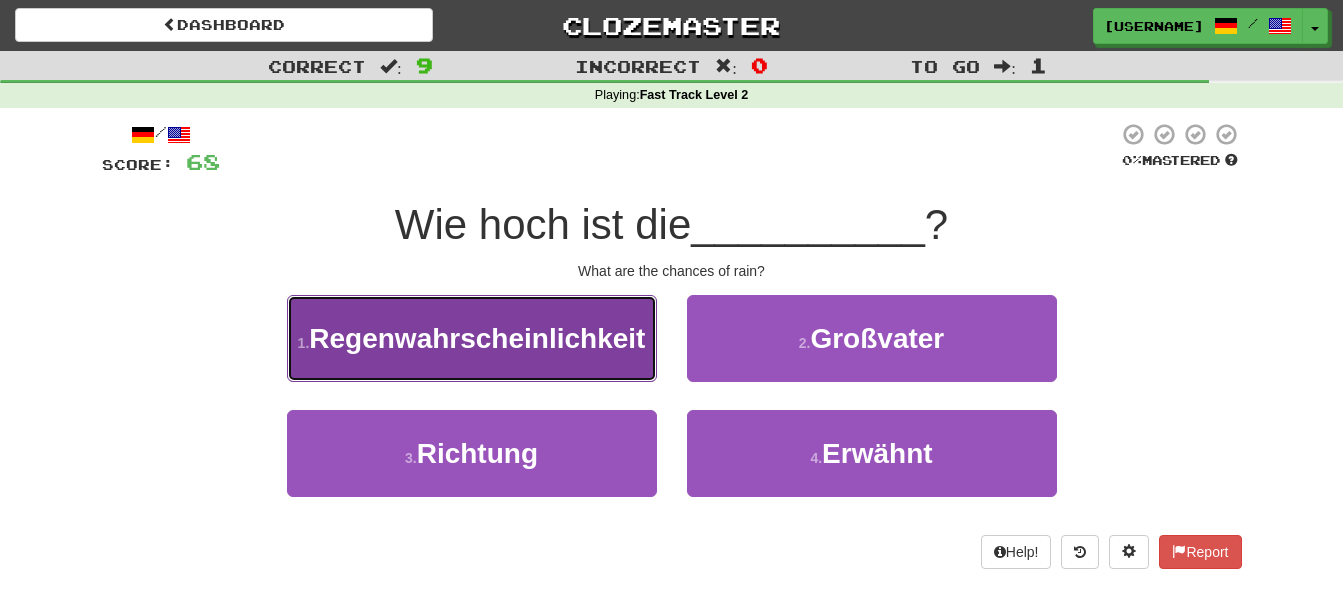 click on "Regenwahrscheinlichkeit" at bounding box center (477, 338) 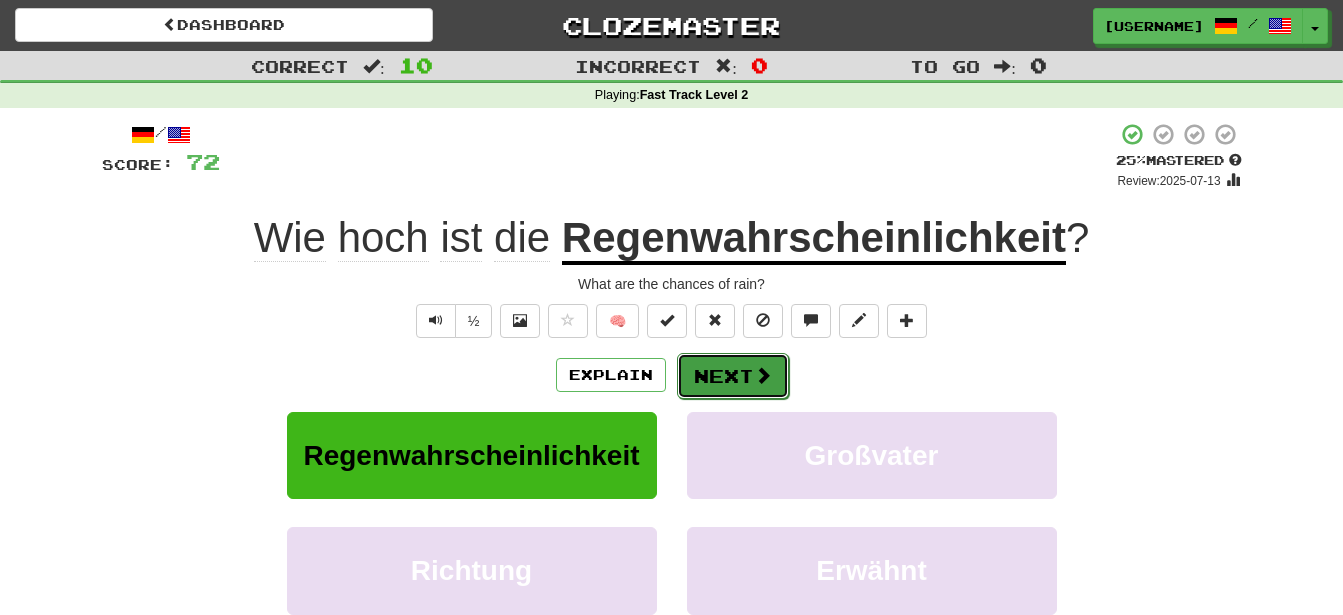 click on "Next" at bounding box center (733, 376) 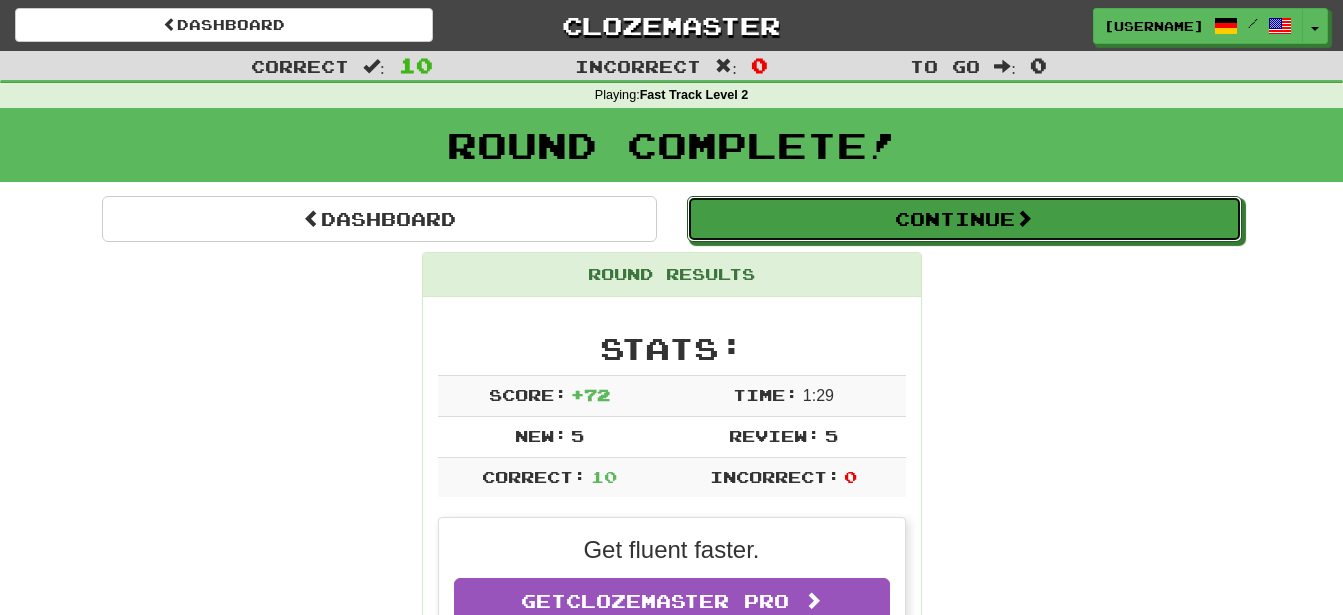 click on "Continue" at bounding box center (964, 219) 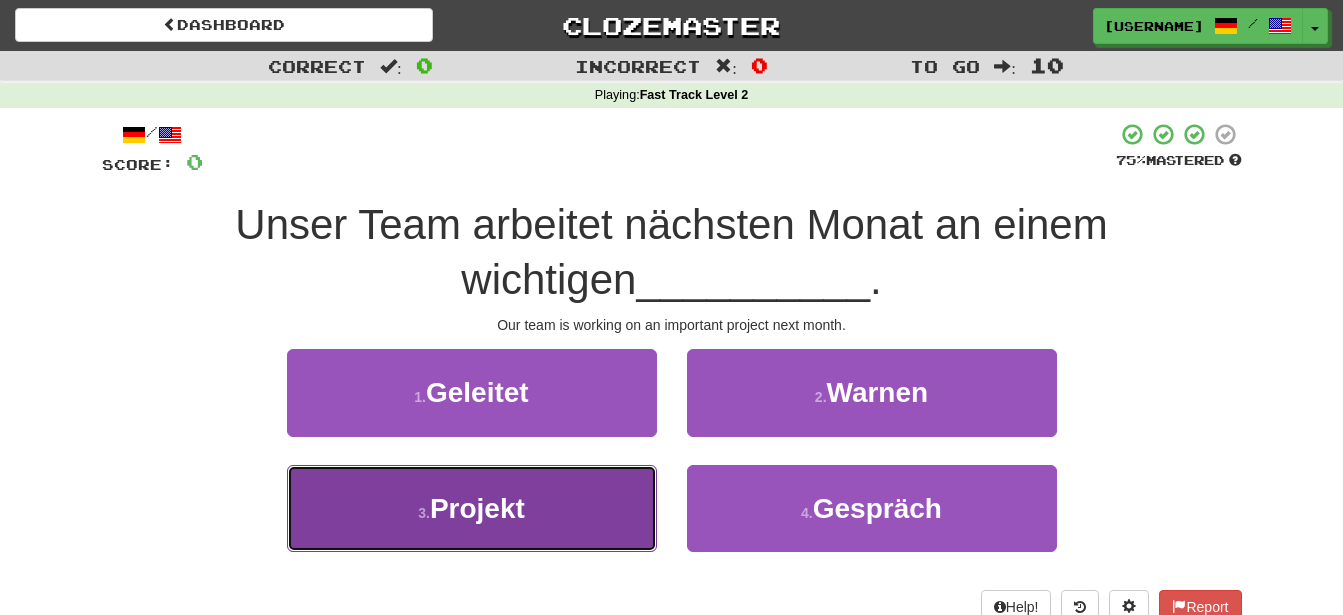 click on "Projekt" at bounding box center (477, 508) 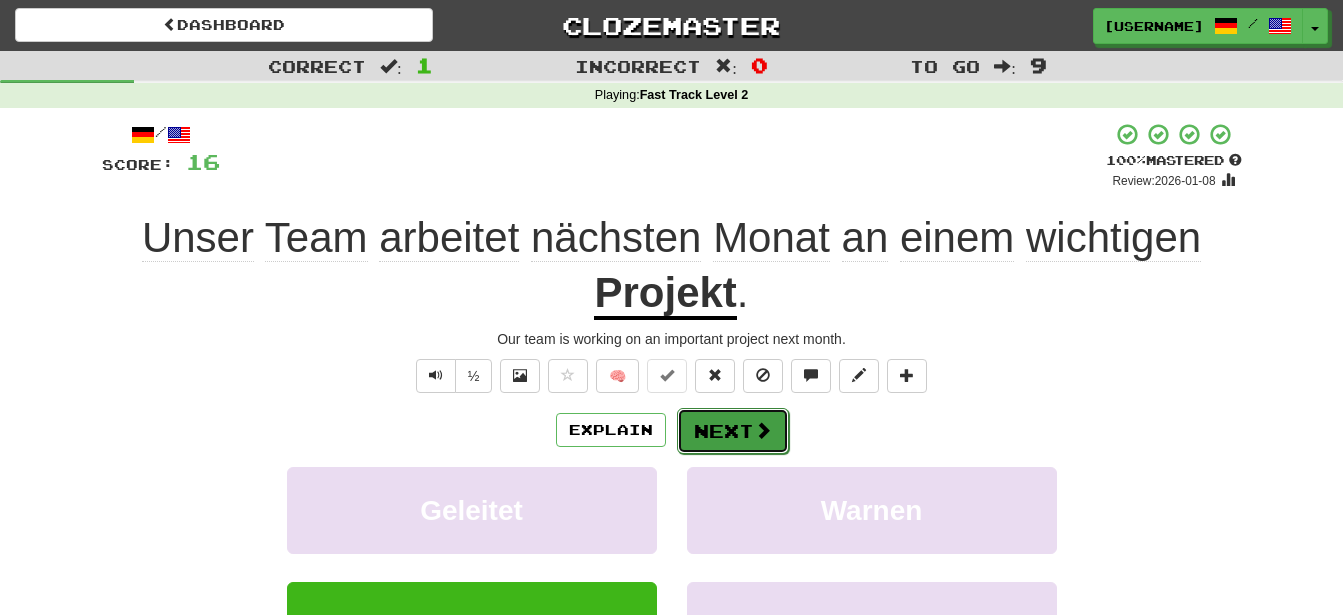 click on "Next" at bounding box center [733, 431] 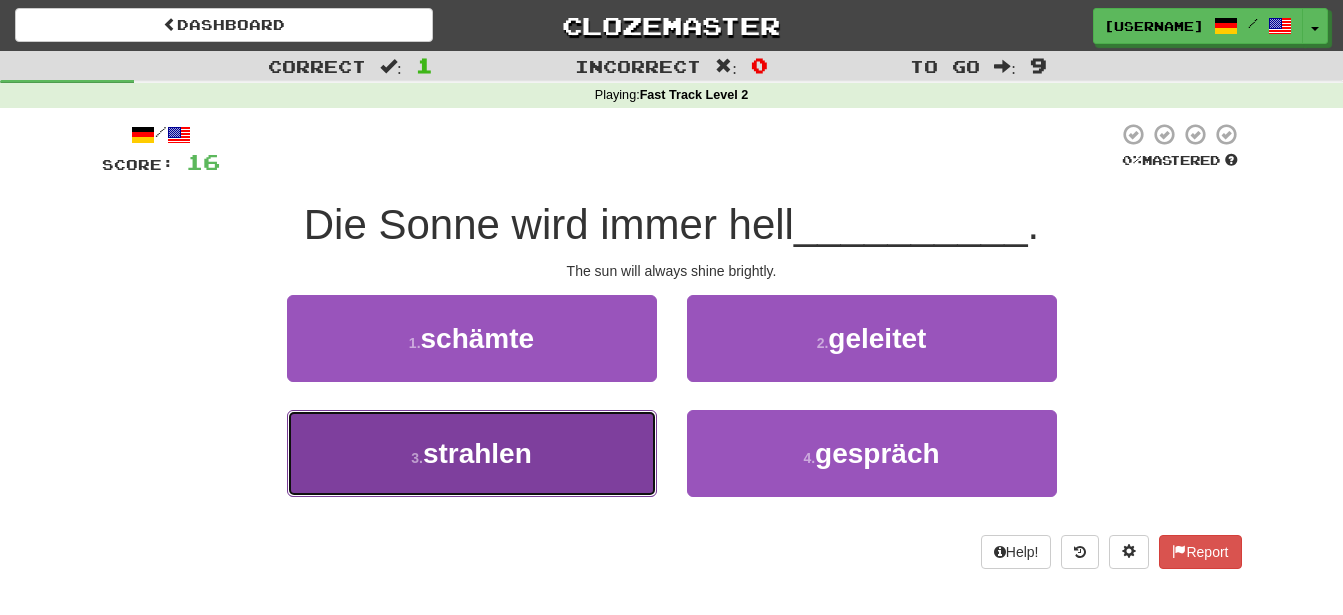 click on "strahlen" at bounding box center (477, 453) 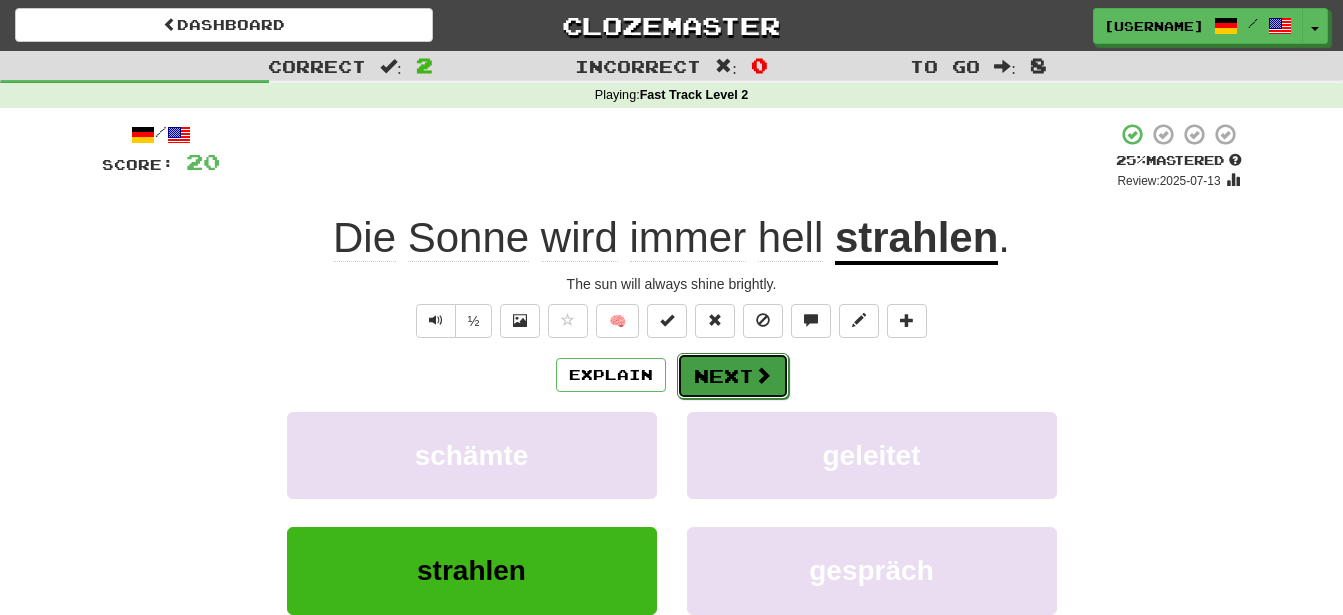 click at bounding box center (763, 375) 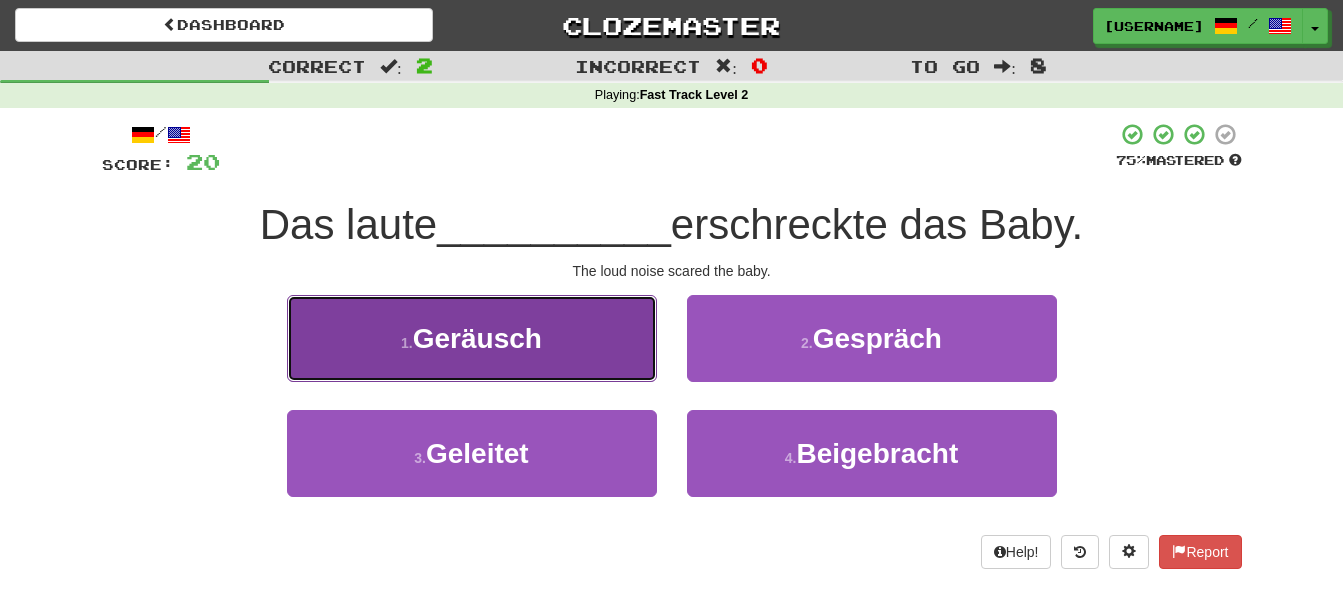 click on "Geräusch" at bounding box center [477, 338] 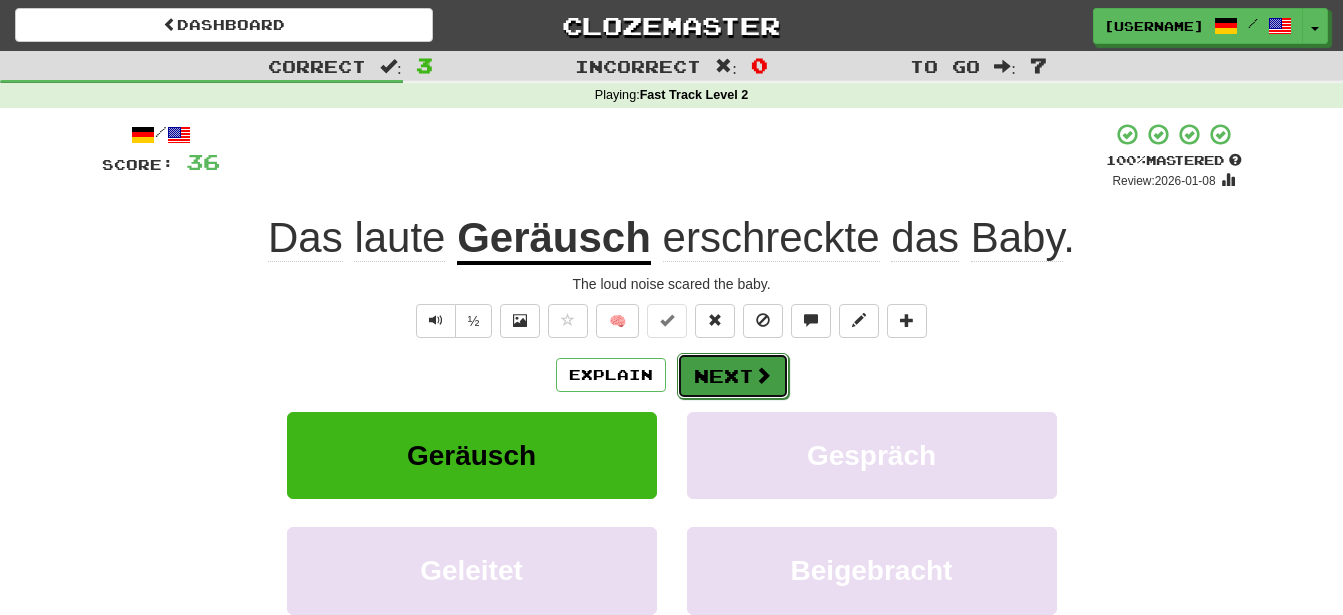 click on "Next" at bounding box center (733, 376) 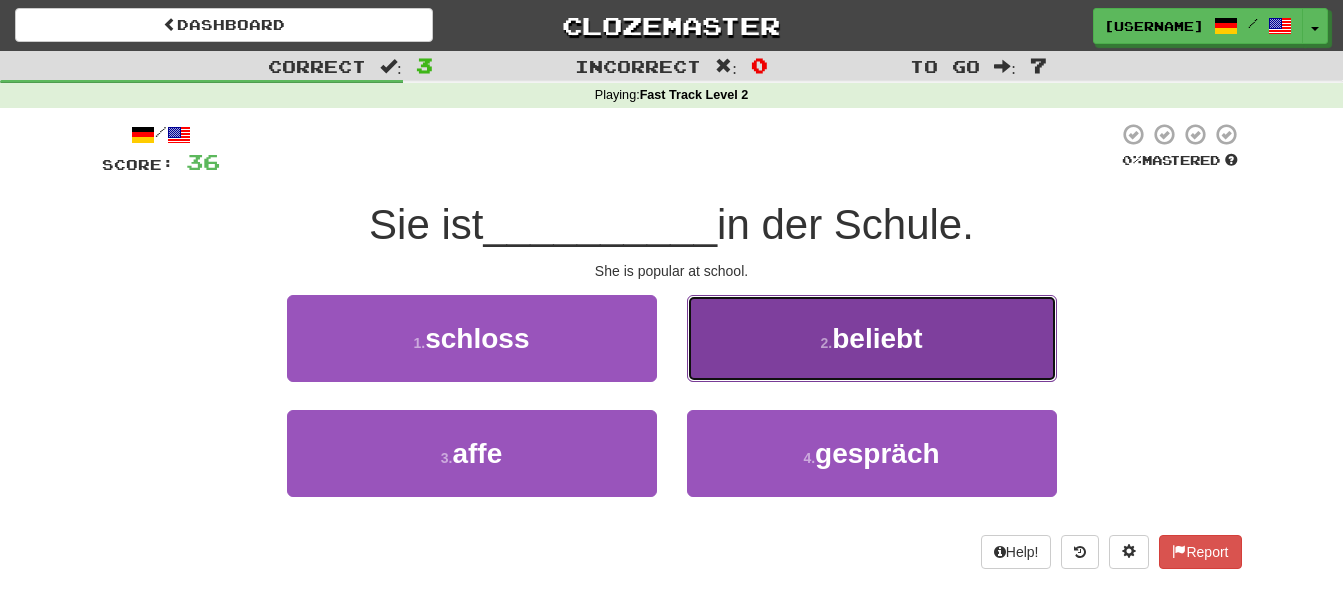 click on "beliebt" at bounding box center (877, 338) 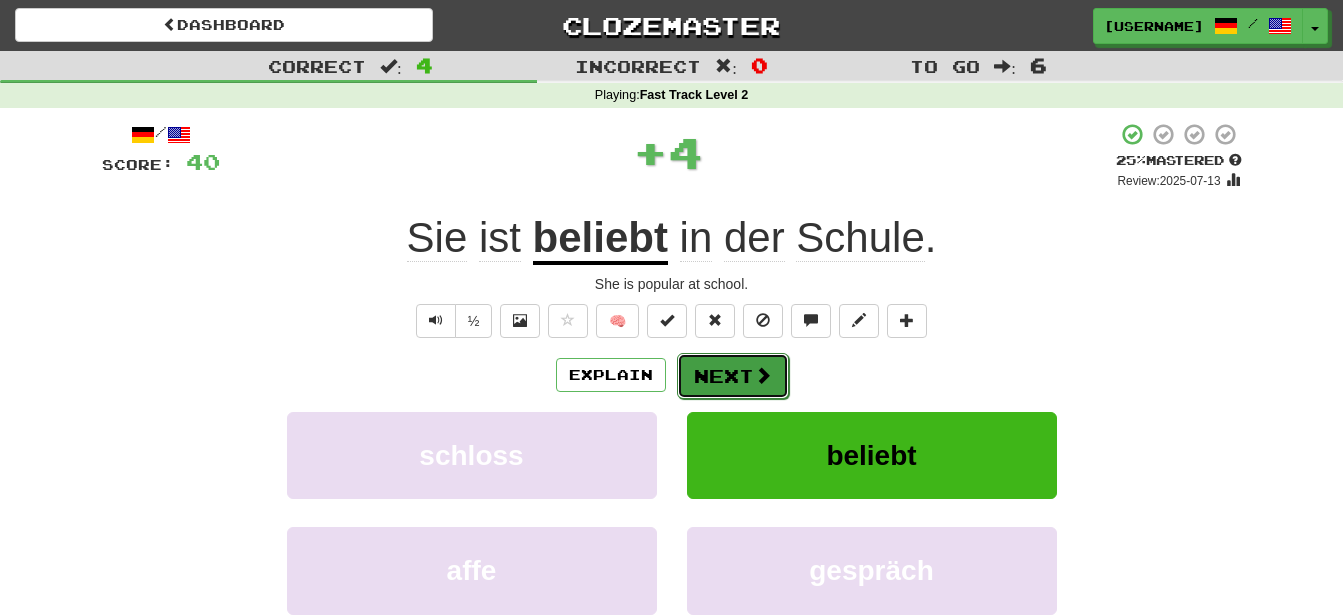 click on "Next" at bounding box center (733, 376) 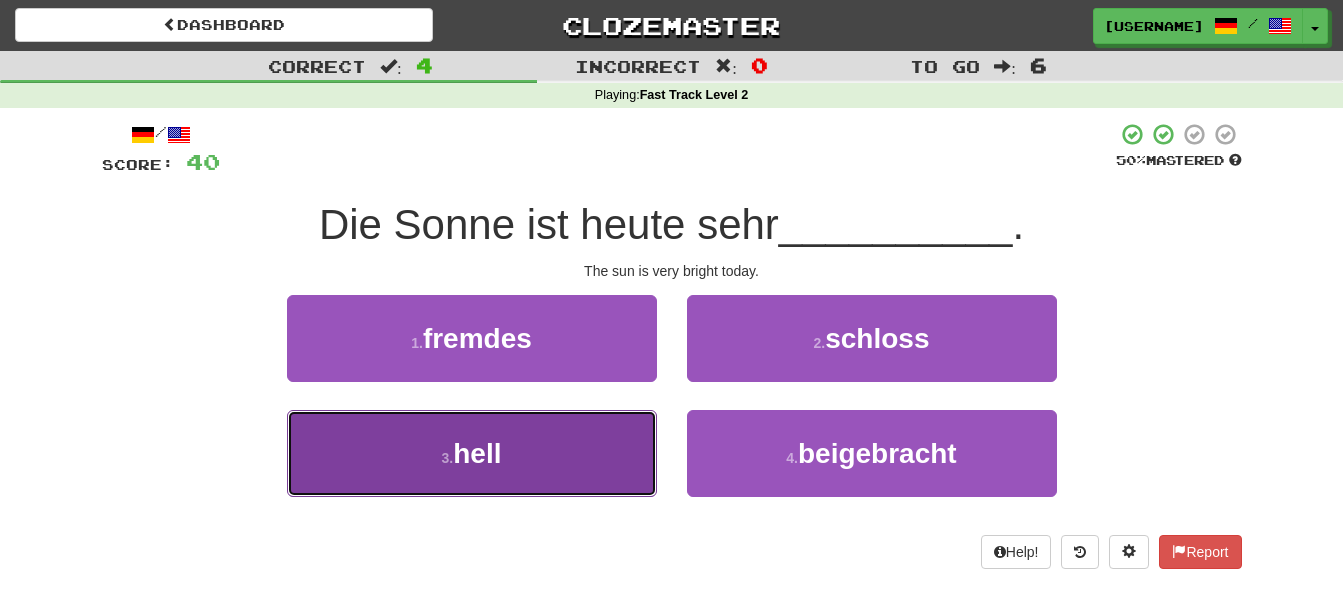 click on "hell" at bounding box center [477, 453] 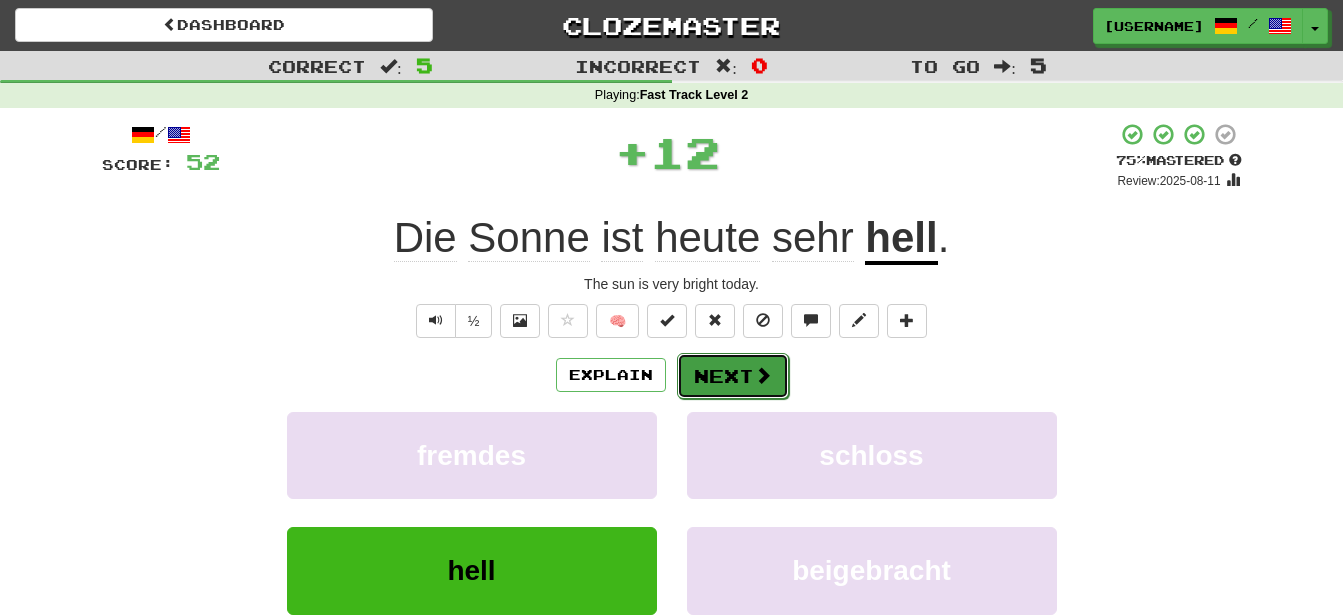 click on "Next" at bounding box center (733, 376) 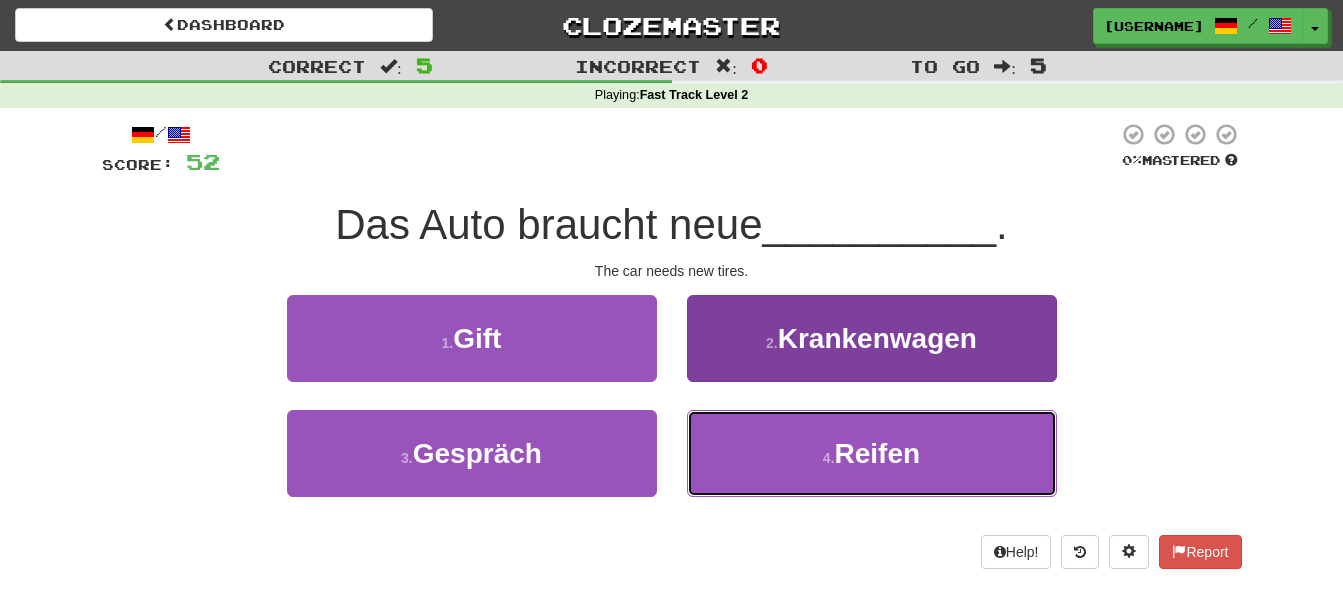 click on "Reifen" at bounding box center [878, 453] 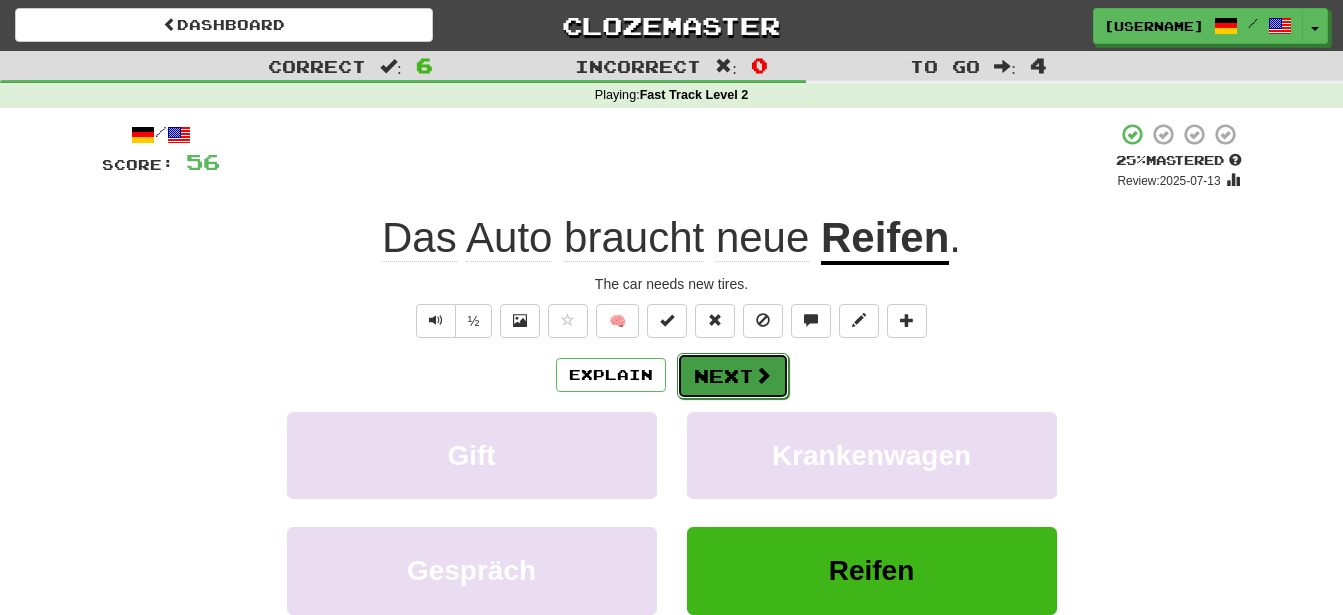 click on "Next" at bounding box center (733, 376) 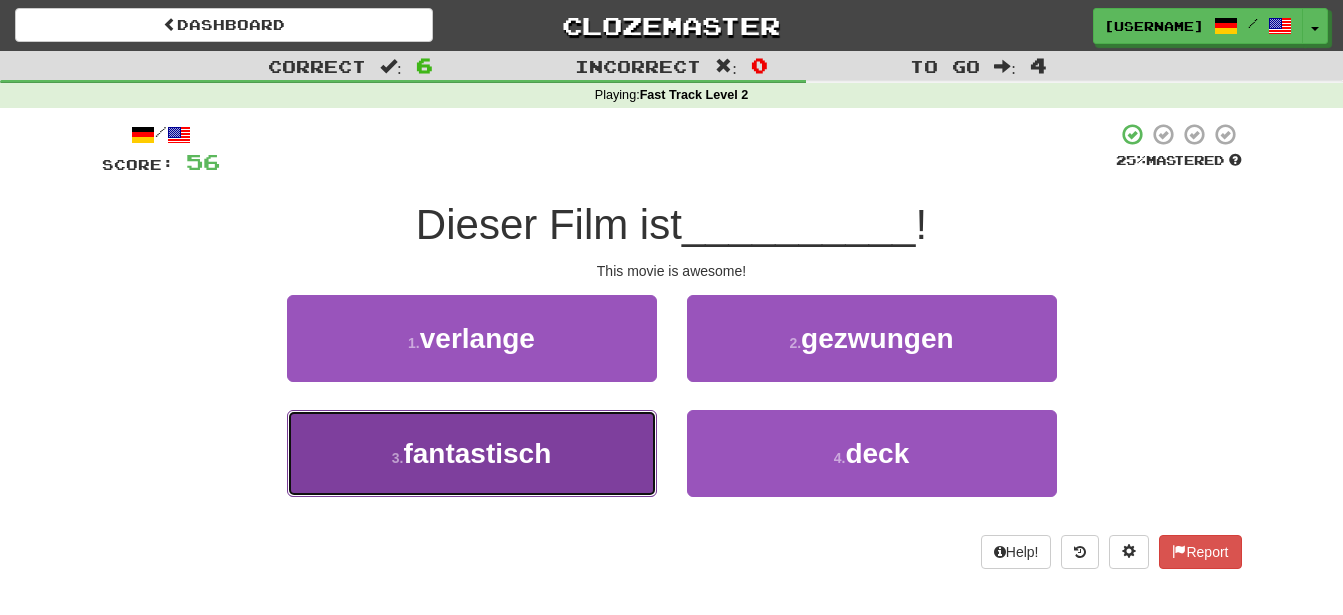 click on "fantastisch" at bounding box center [477, 453] 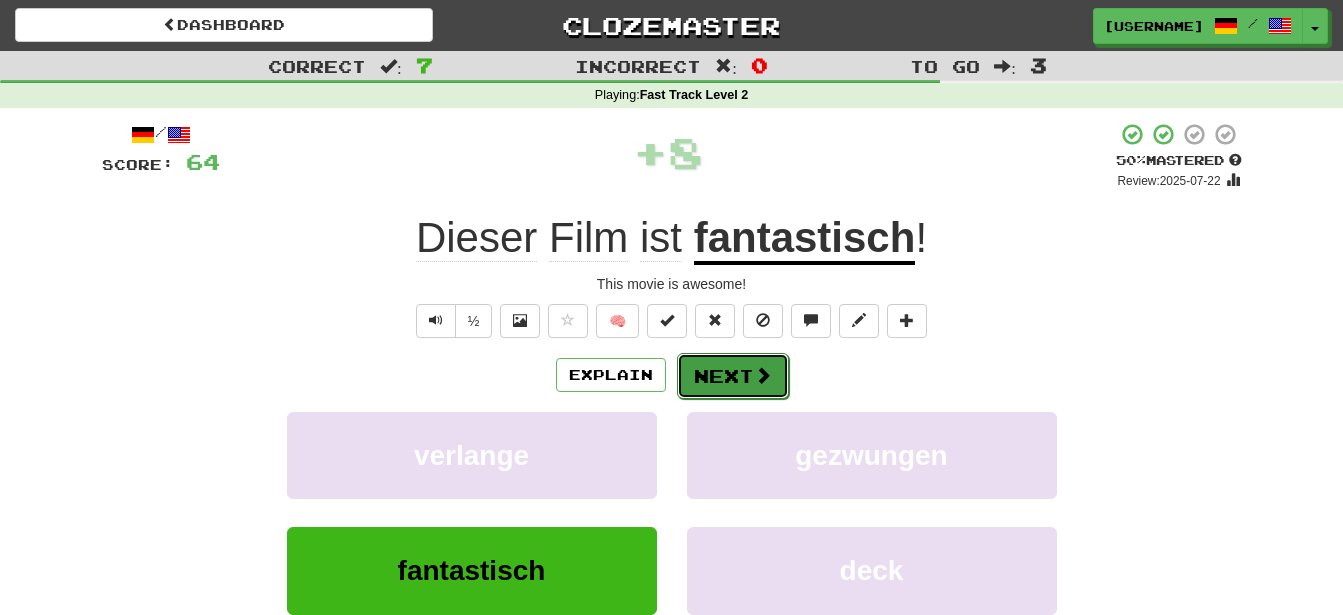click on "Next" at bounding box center (733, 376) 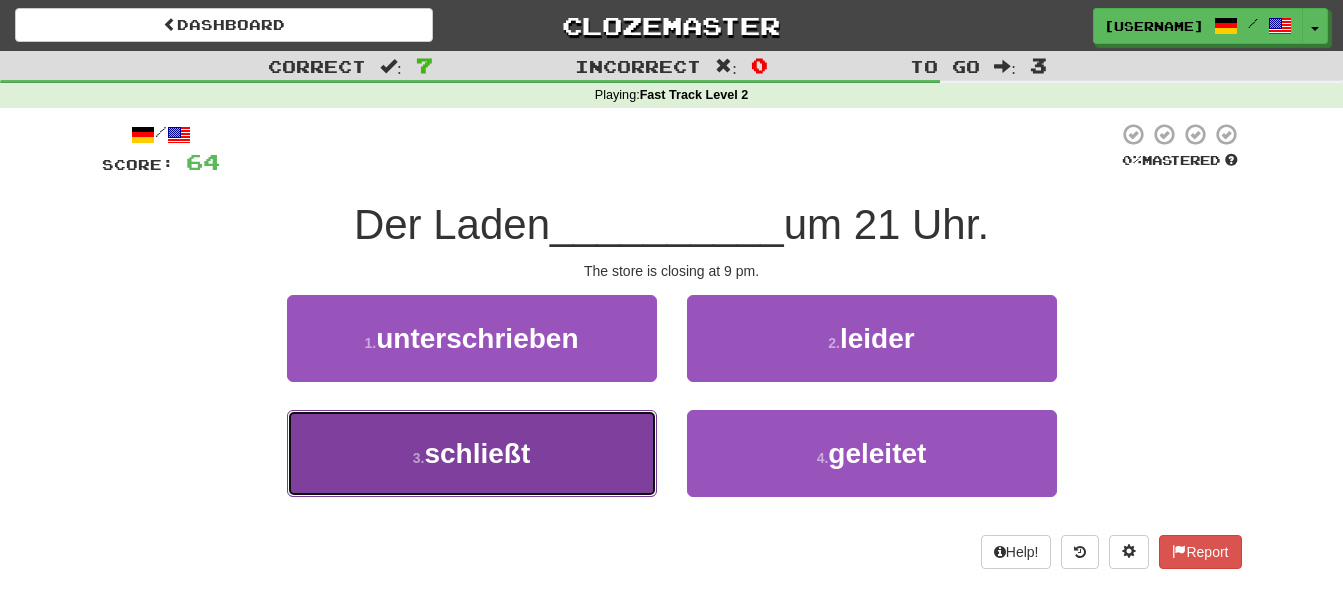 click on "schließt" at bounding box center (477, 453) 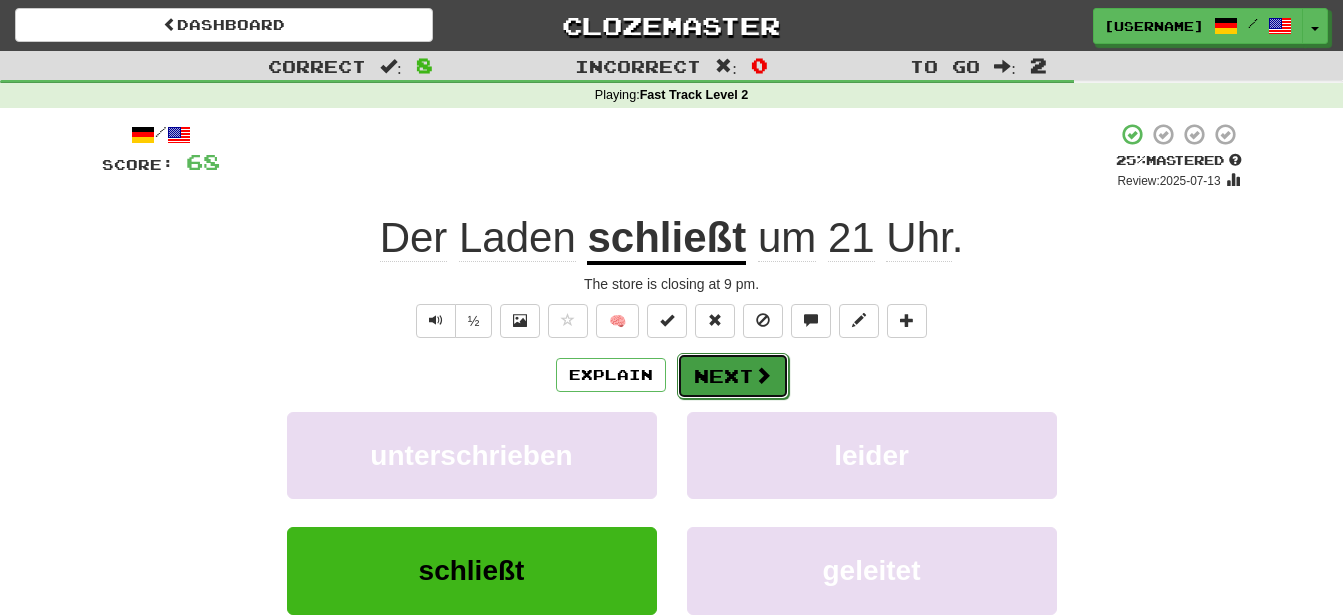 click on "Next" at bounding box center [733, 376] 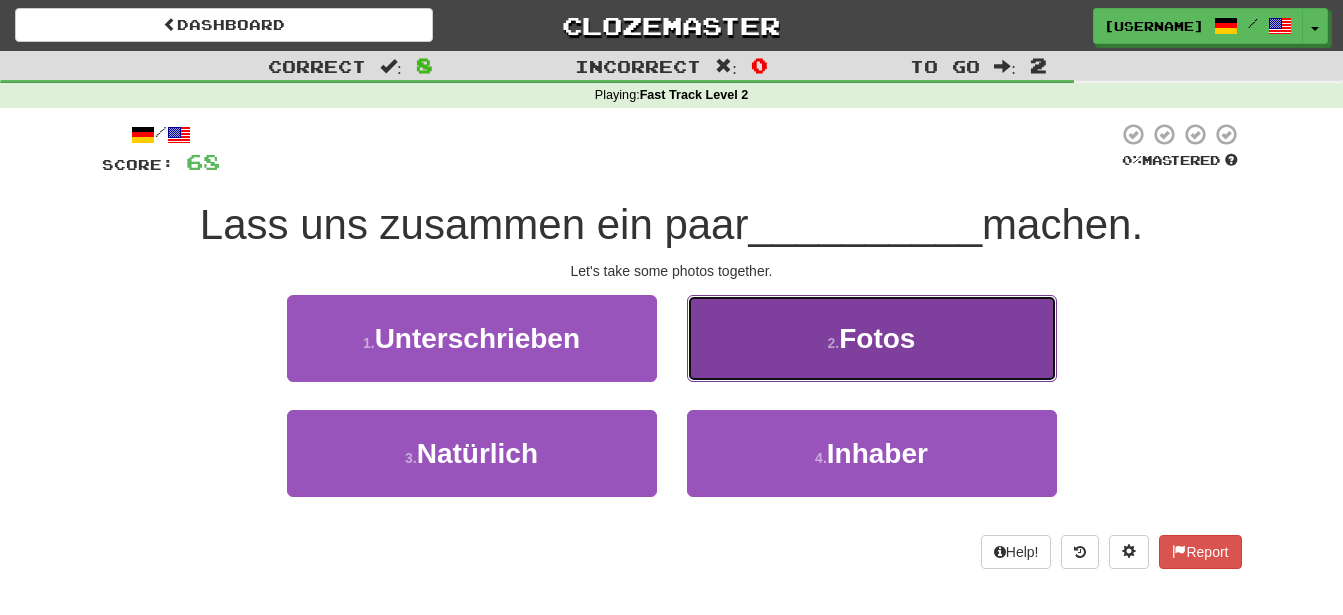 click on "Fotos" at bounding box center (877, 338) 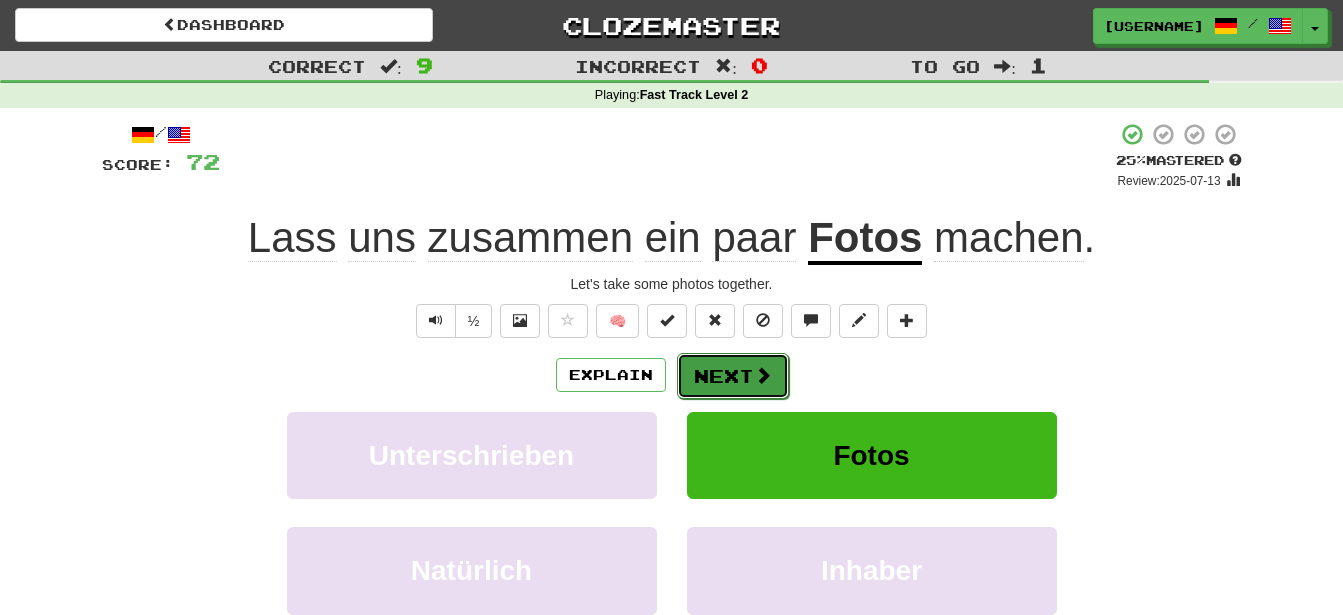 click on "Next" at bounding box center [733, 376] 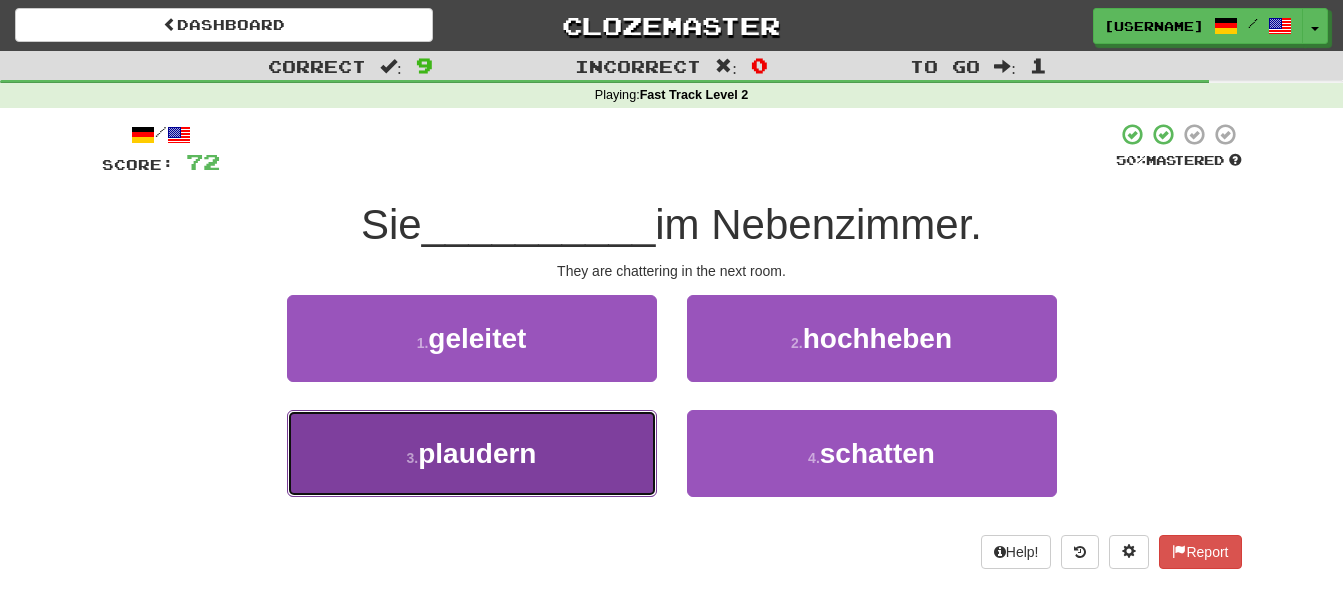 click on "plaudern" at bounding box center (477, 453) 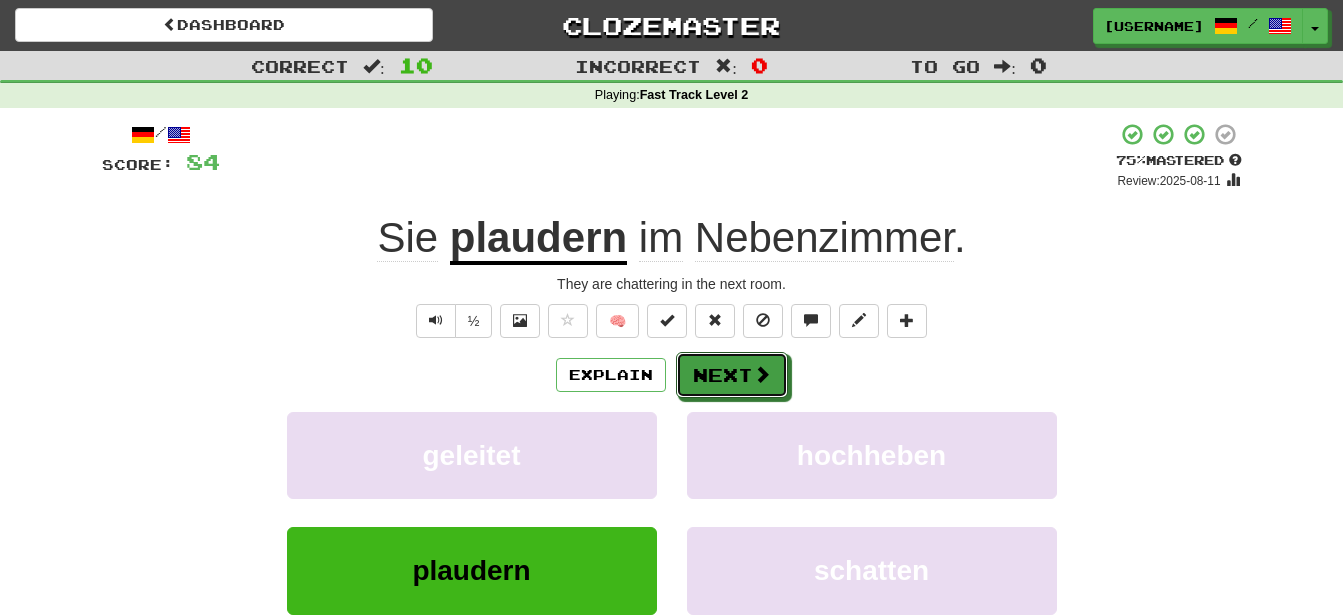 click on "Next" at bounding box center (732, 375) 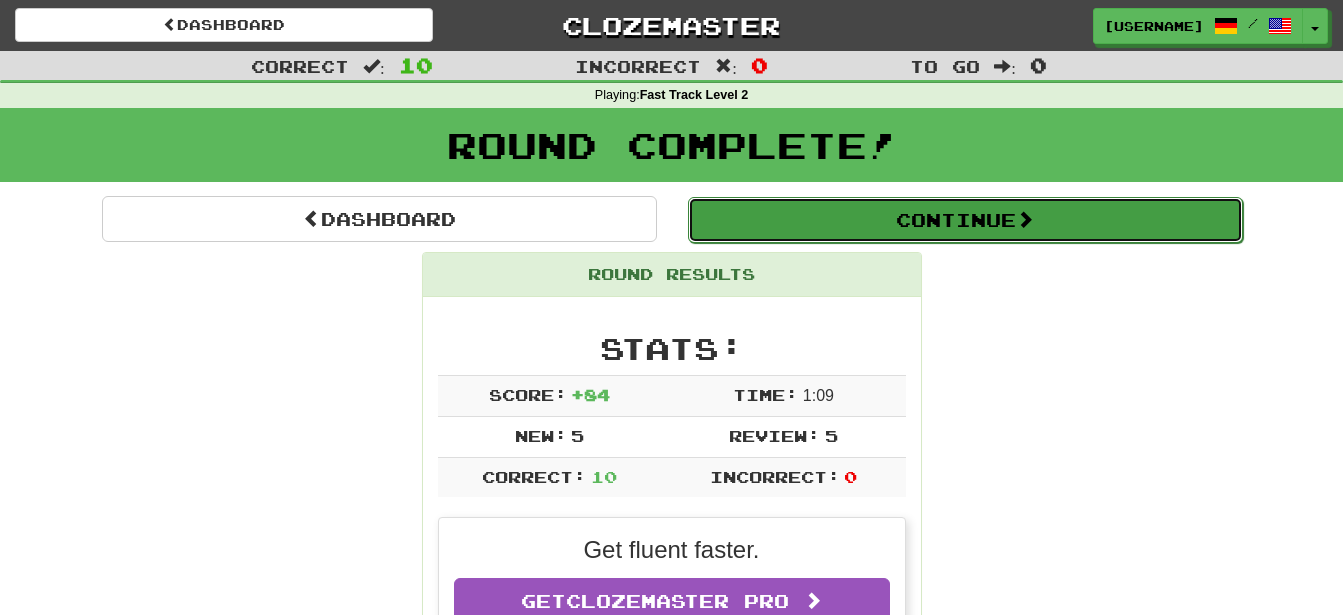 click on "Continue" at bounding box center (965, 220) 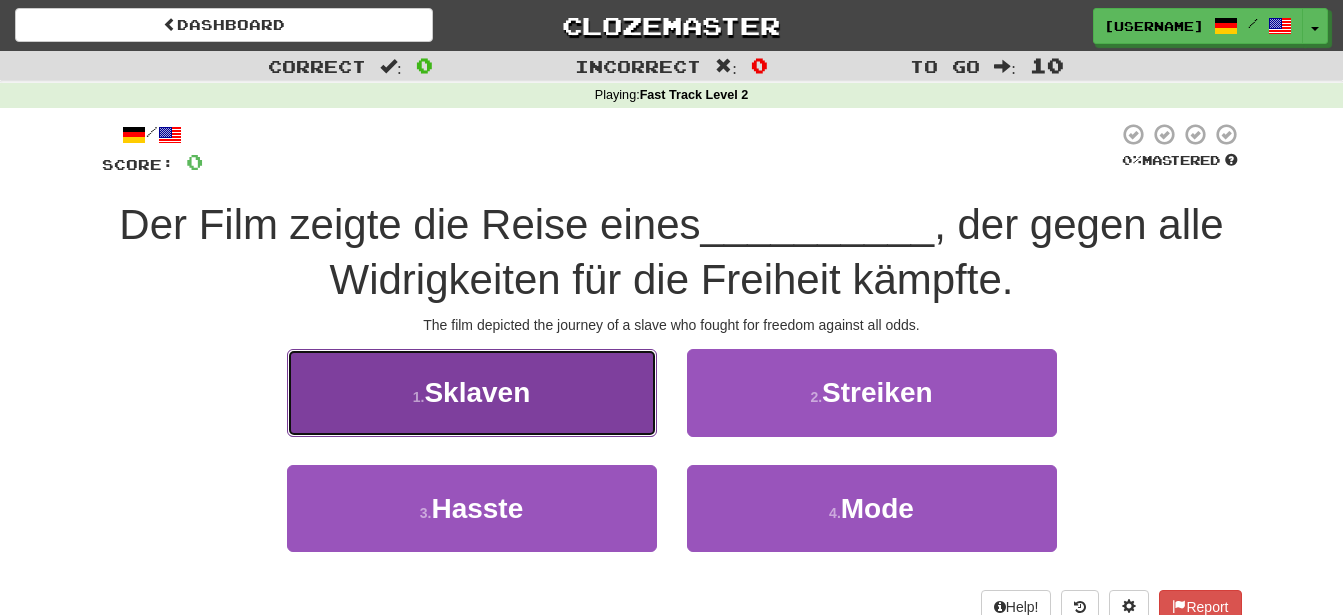 click on "Sklaven" at bounding box center (477, 392) 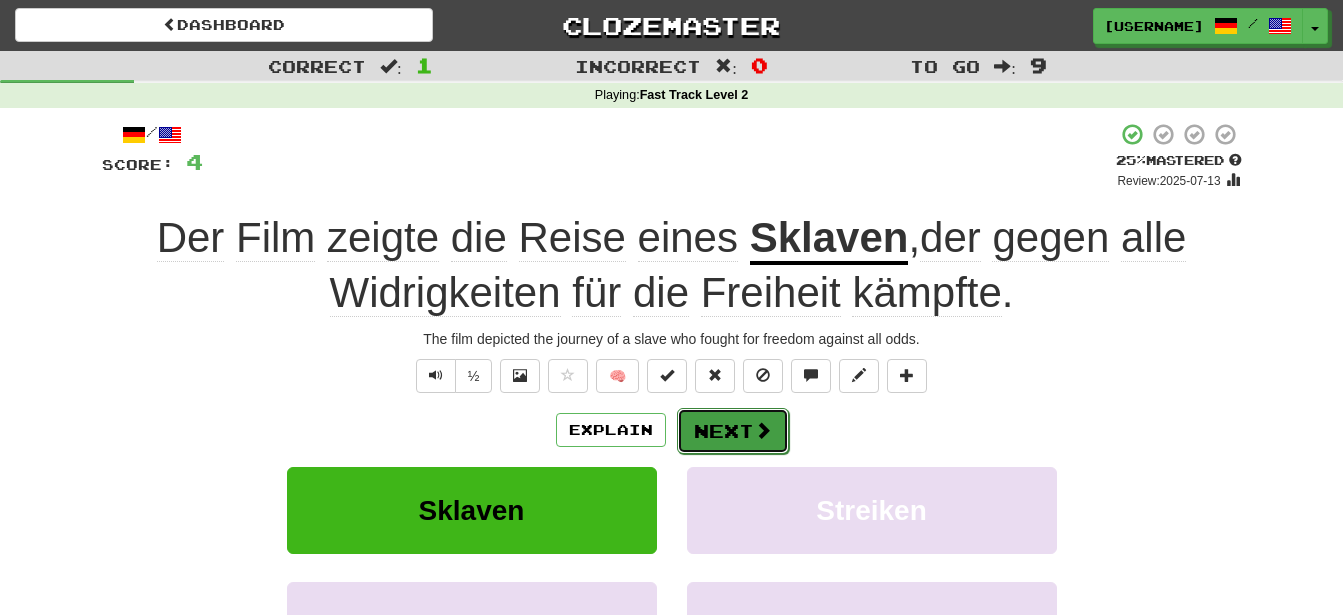 click on "Next" at bounding box center [733, 431] 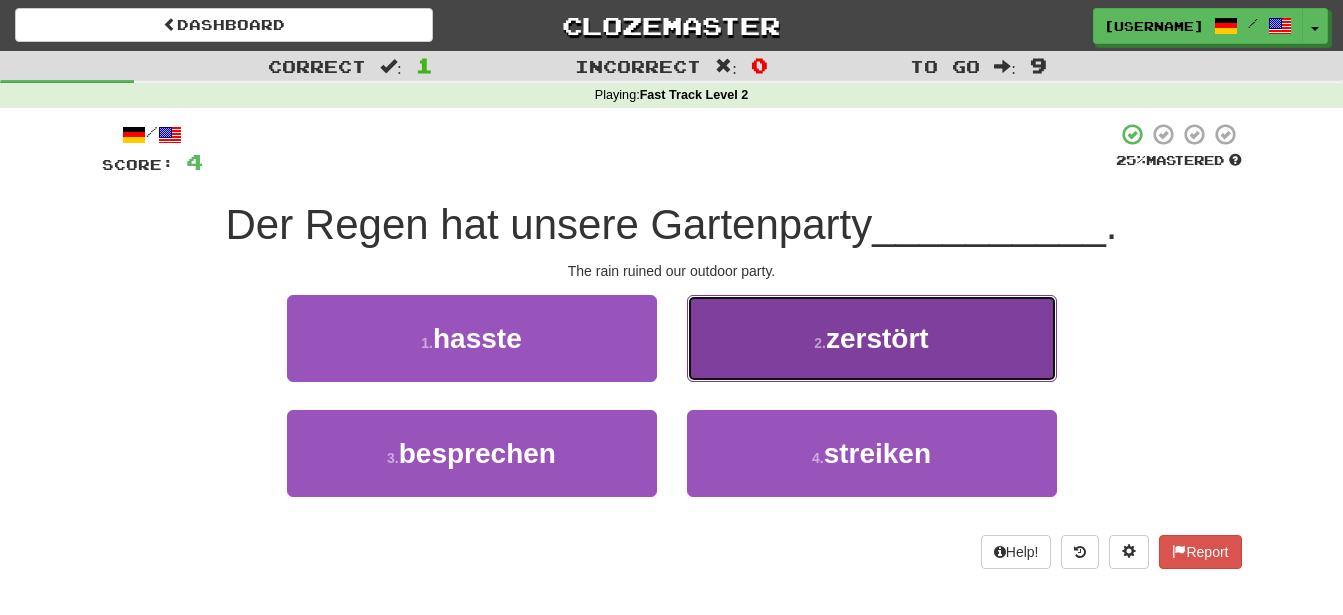 click on "zerstört" at bounding box center [877, 338] 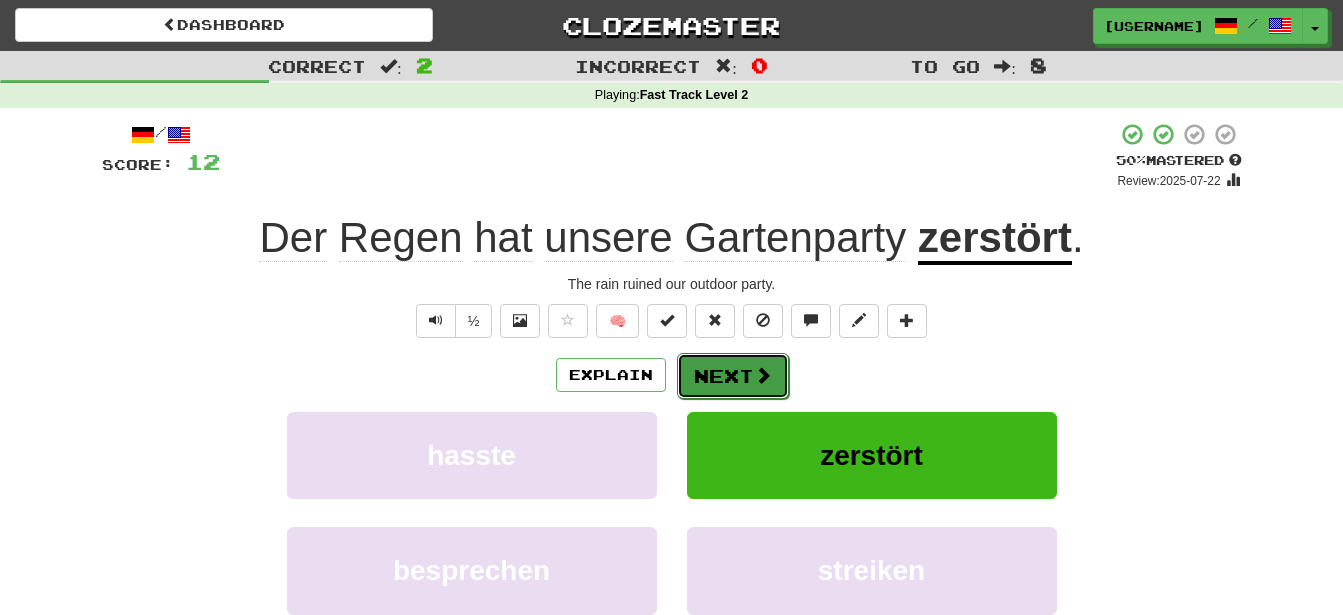 click on "Next" at bounding box center (733, 376) 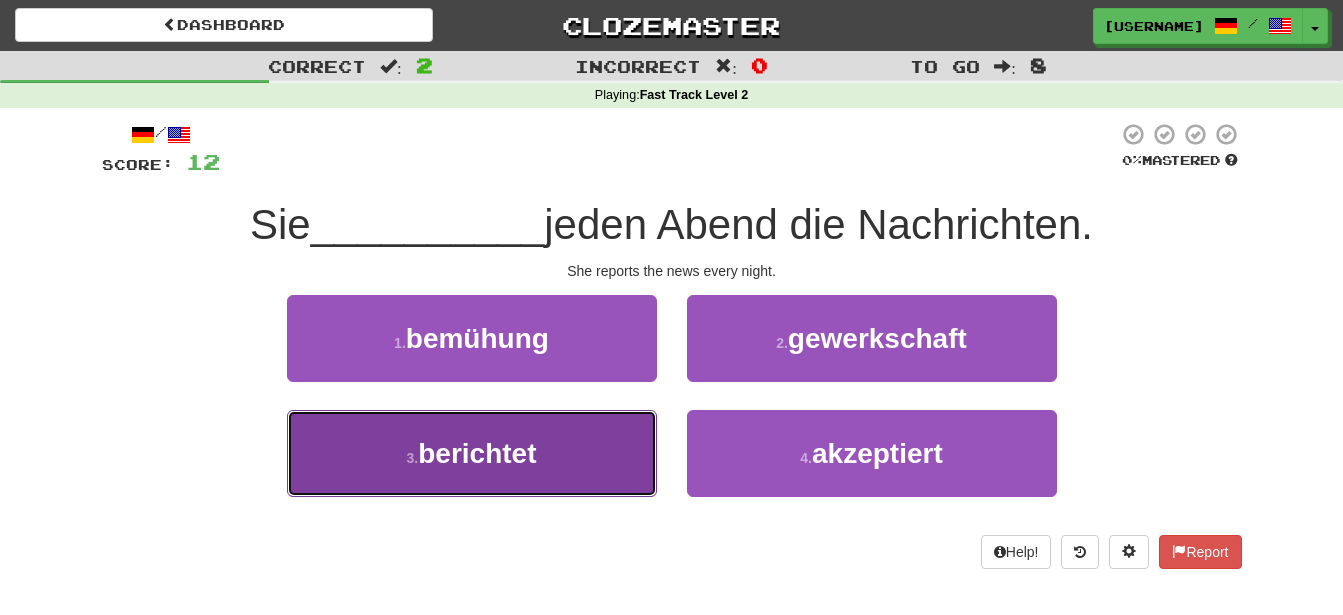 click on "berichtet" at bounding box center [477, 453] 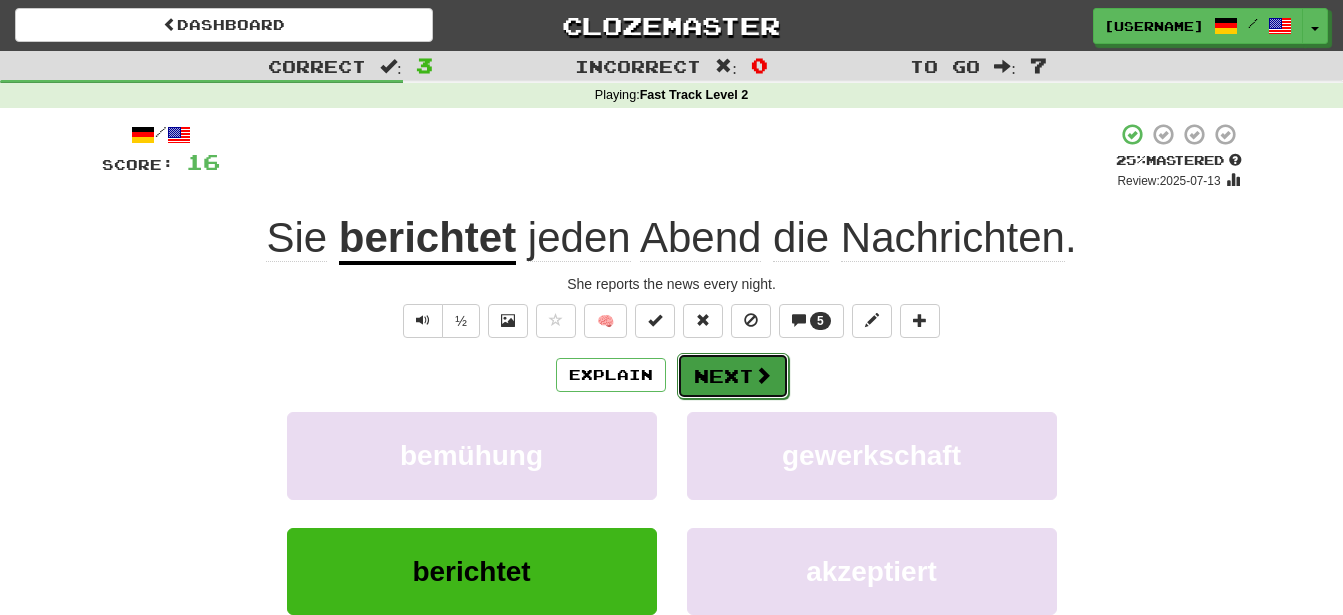 click on "Next" at bounding box center [733, 376] 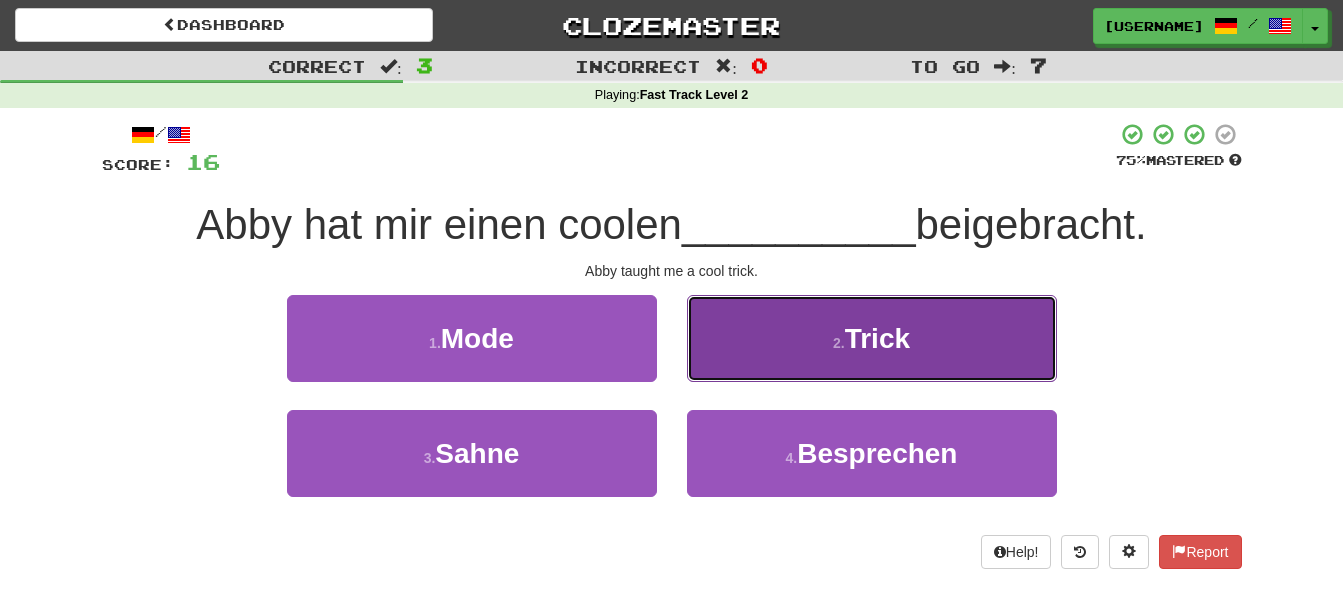 click on "Trick" at bounding box center [877, 338] 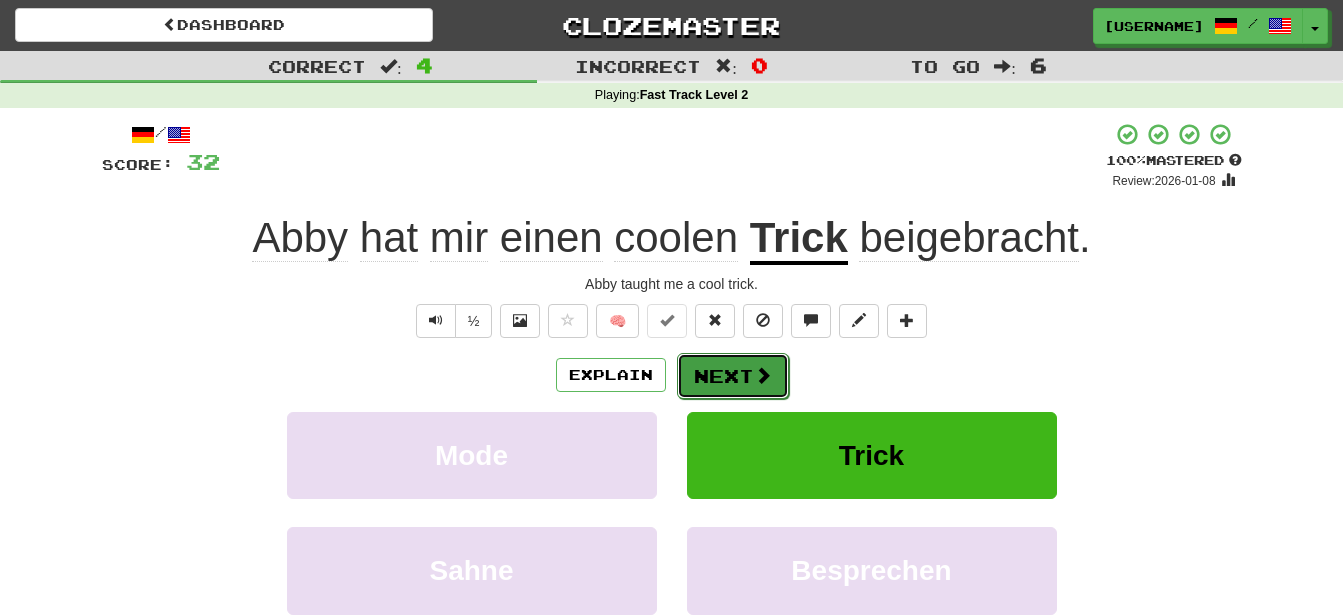 click on "Next" at bounding box center (733, 376) 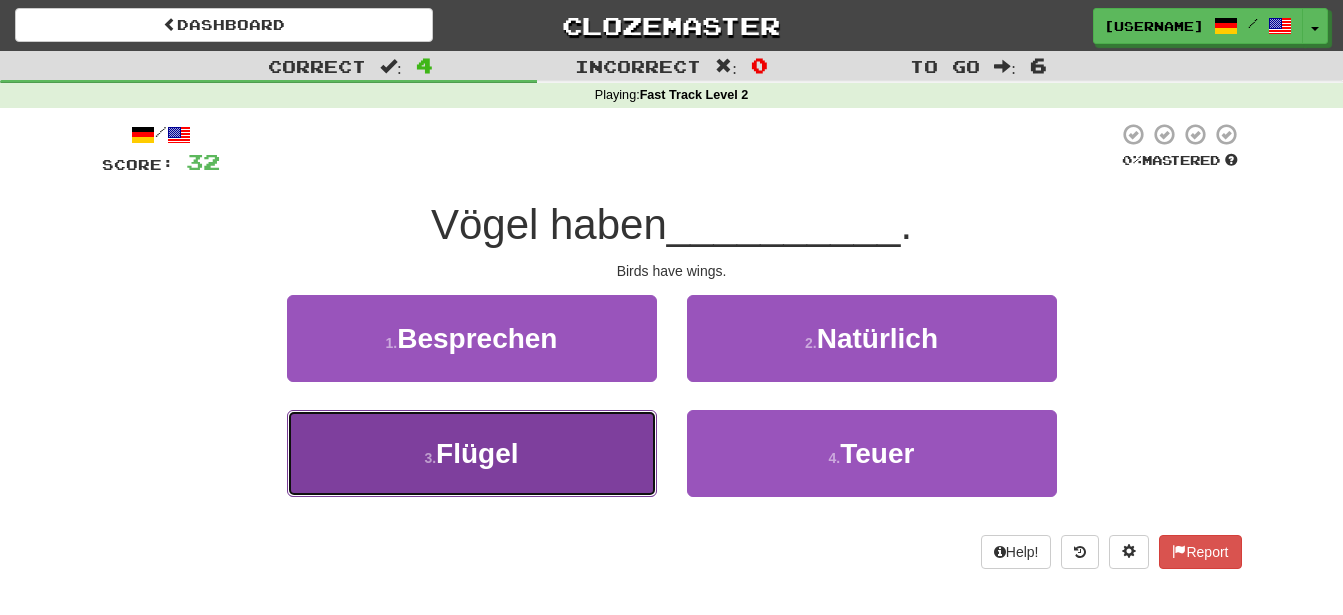 click on "Flügel" at bounding box center (477, 453) 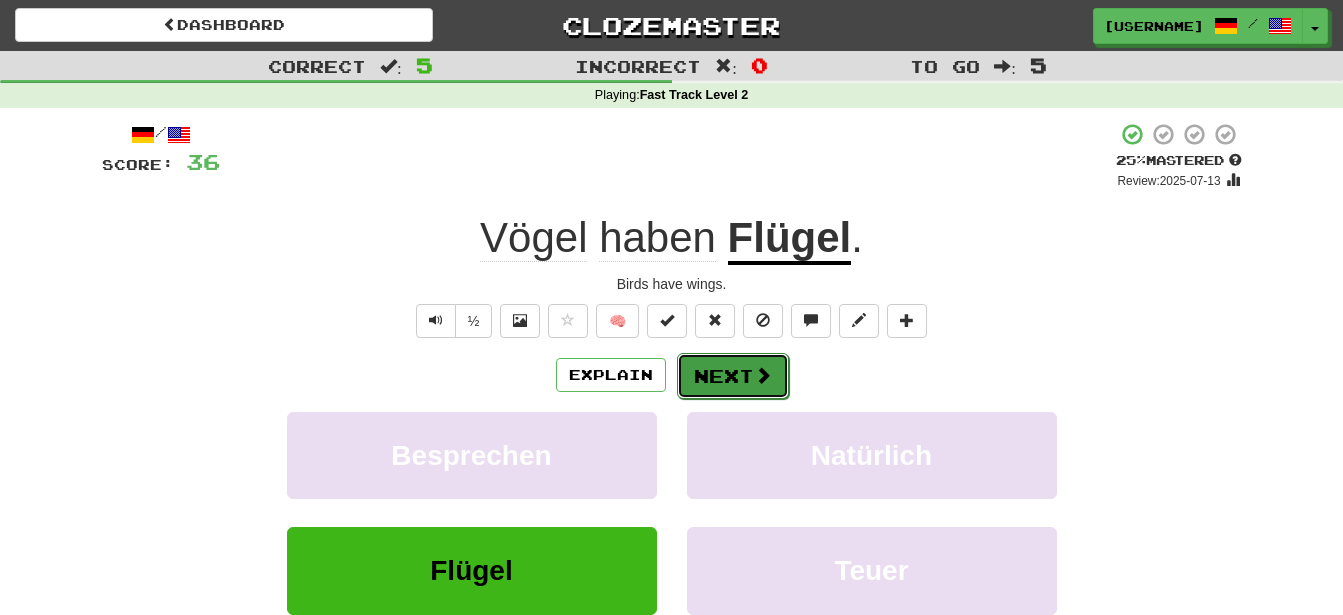 click on "Next" at bounding box center [733, 376] 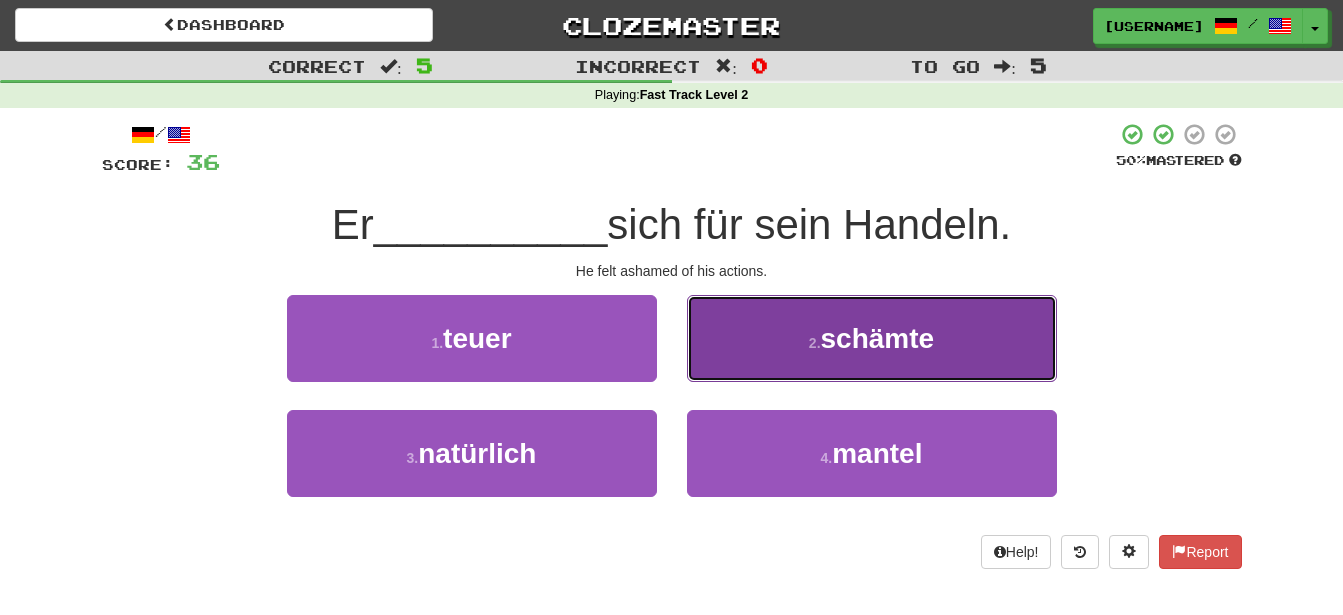 click on "schämte" at bounding box center (878, 338) 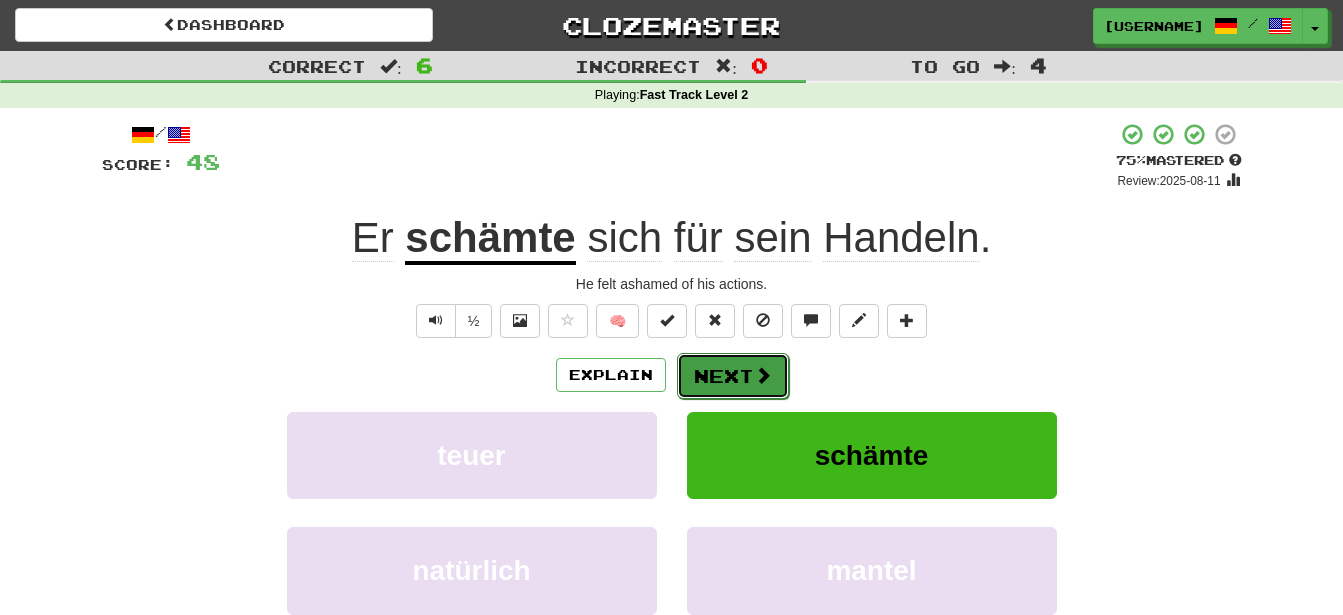 click on "Next" at bounding box center (733, 376) 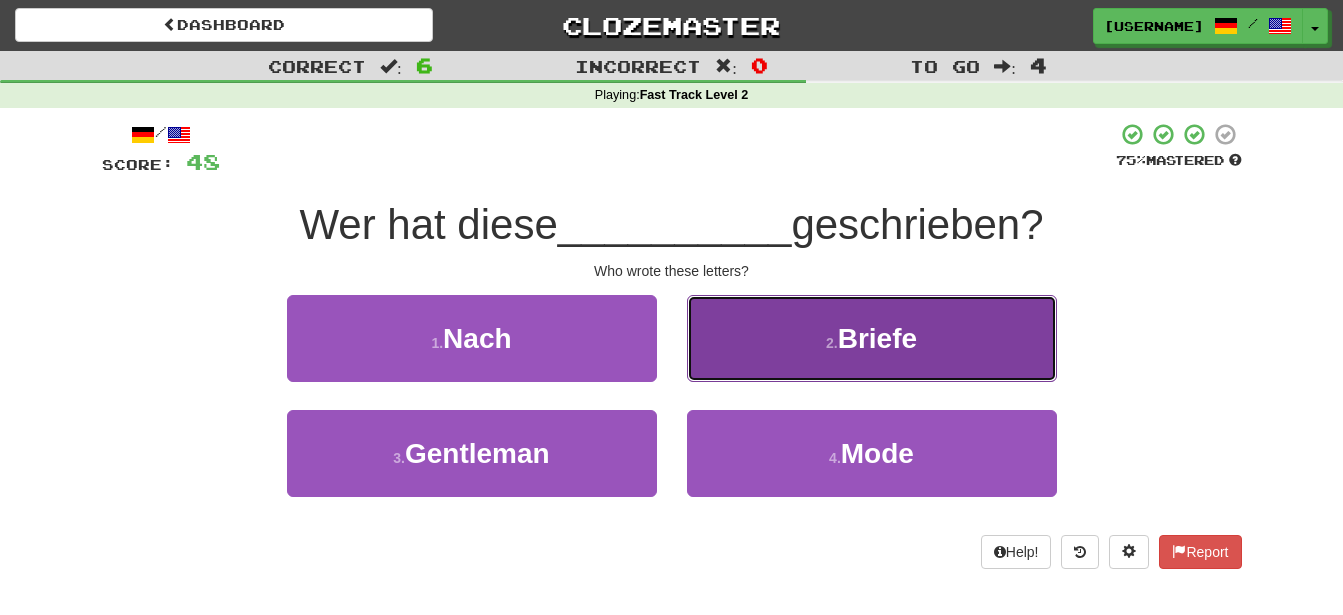 click on "Briefe" at bounding box center (877, 338) 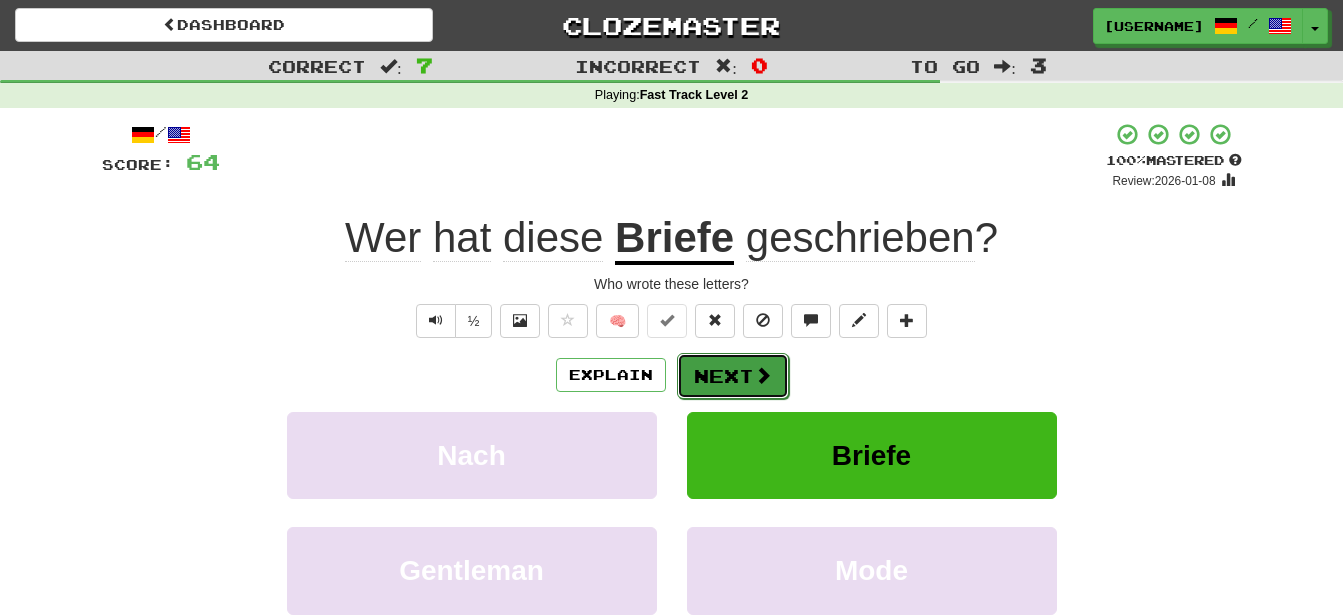 click on "Next" at bounding box center (733, 376) 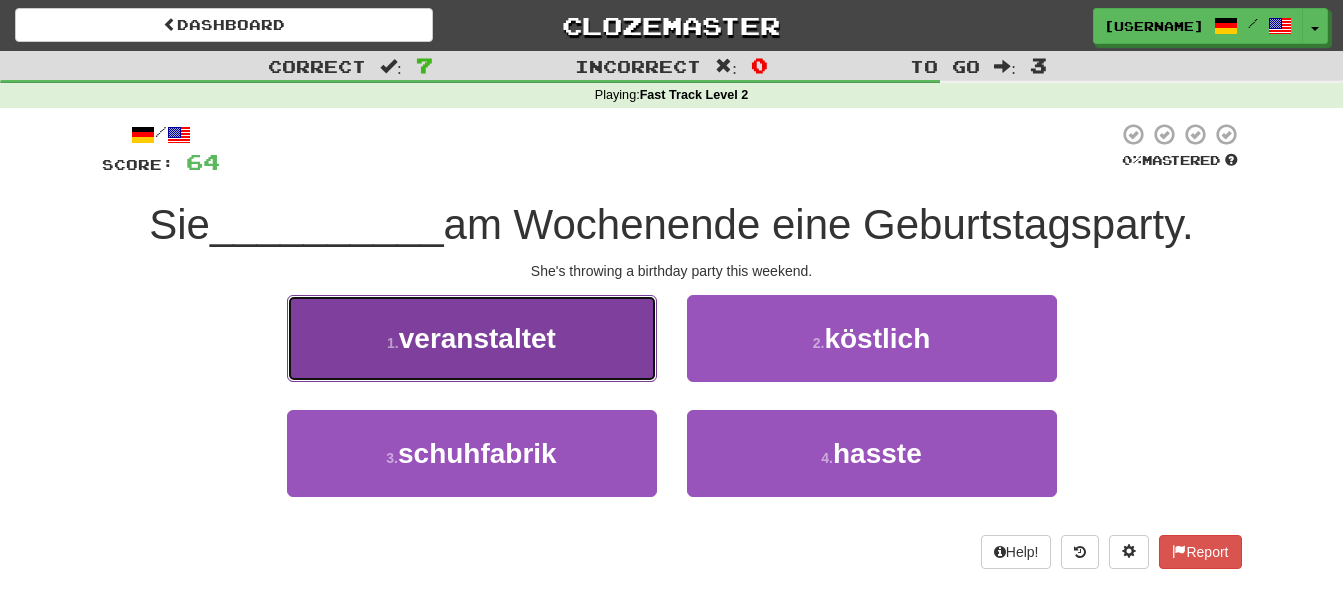 click on "veranstaltet" at bounding box center [477, 338] 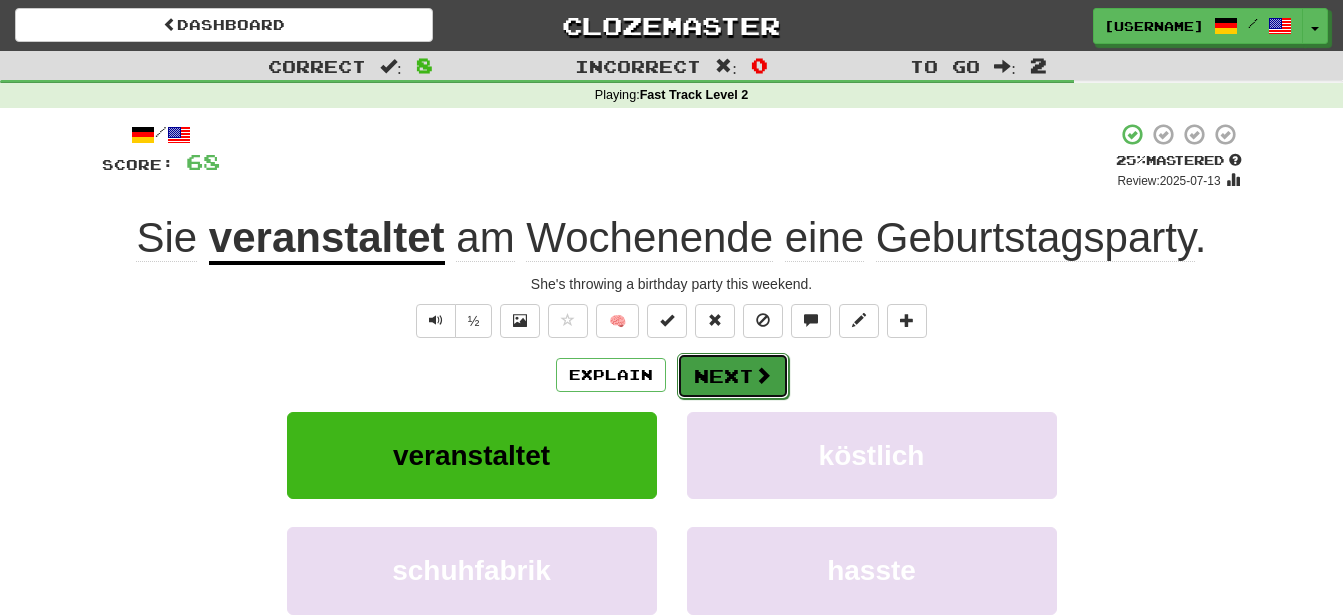 click on "Next" at bounding box center [733, 376] 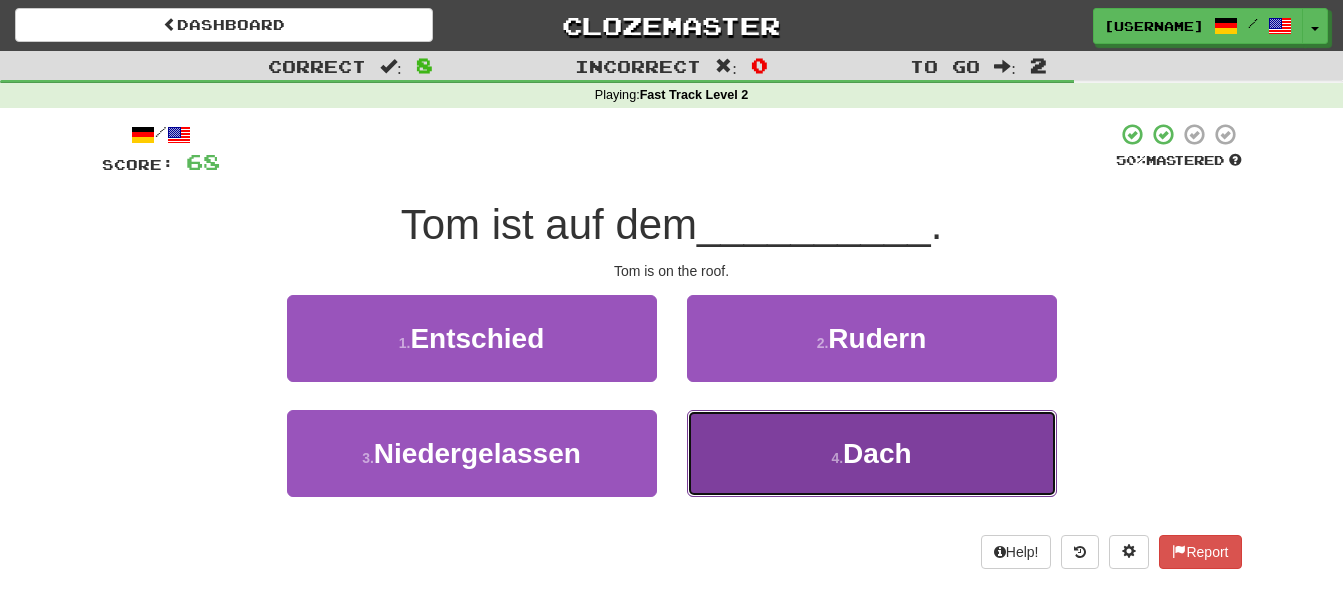 click on "Dach" at bounding box center (877, 453) 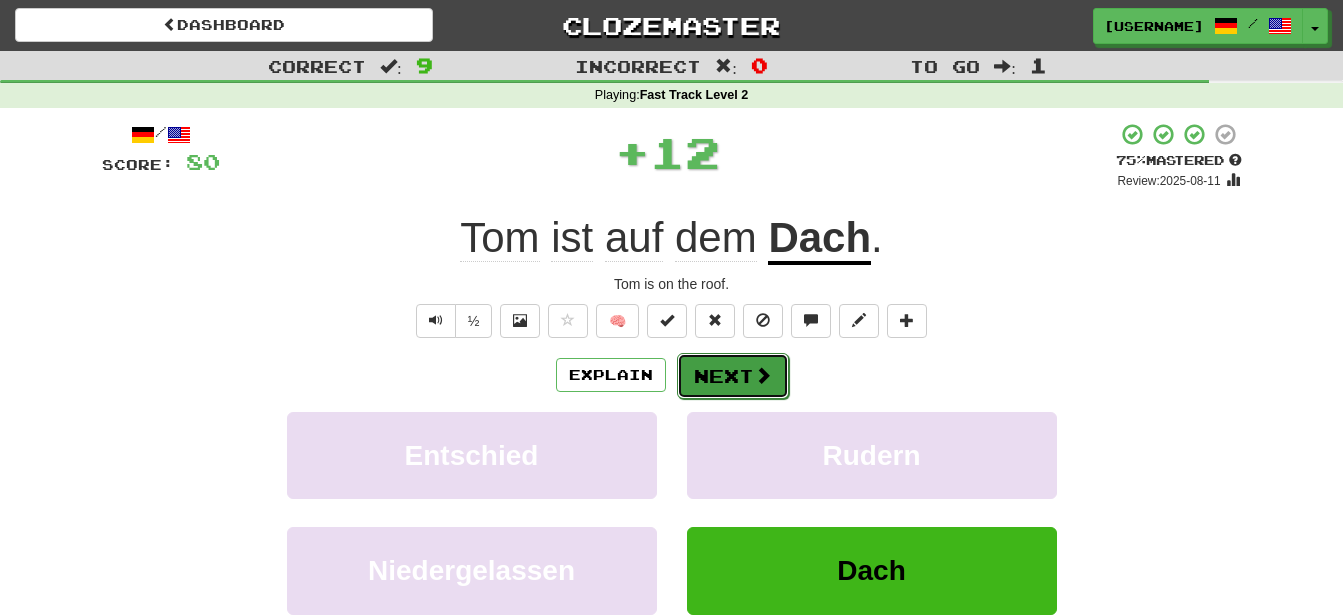 click on "Next" at bounding box center (733, 376) 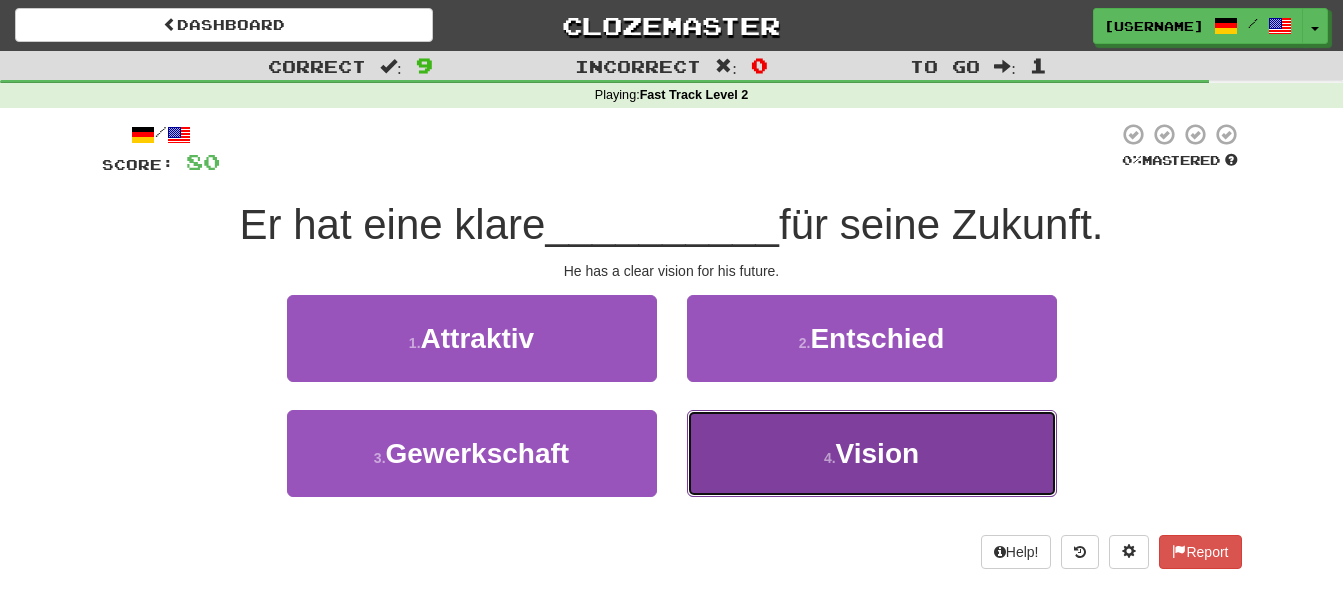 click on "Vision" at bounding box center (878, 453) 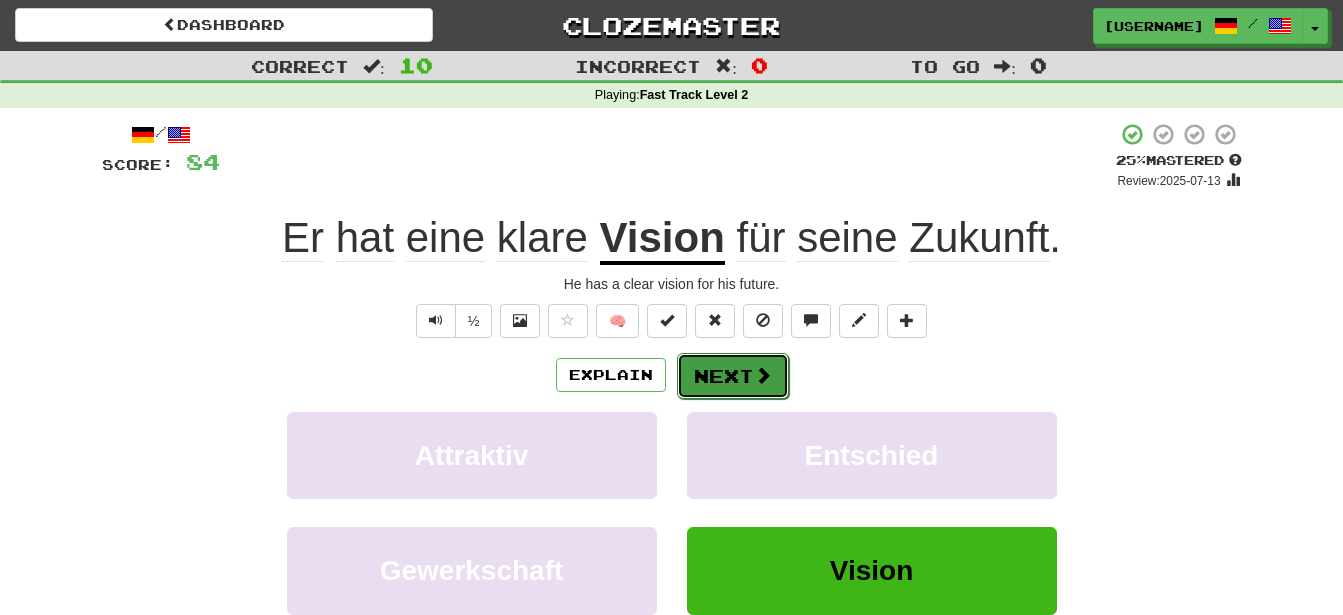 click on "Next" at bounding box center (733, 376) 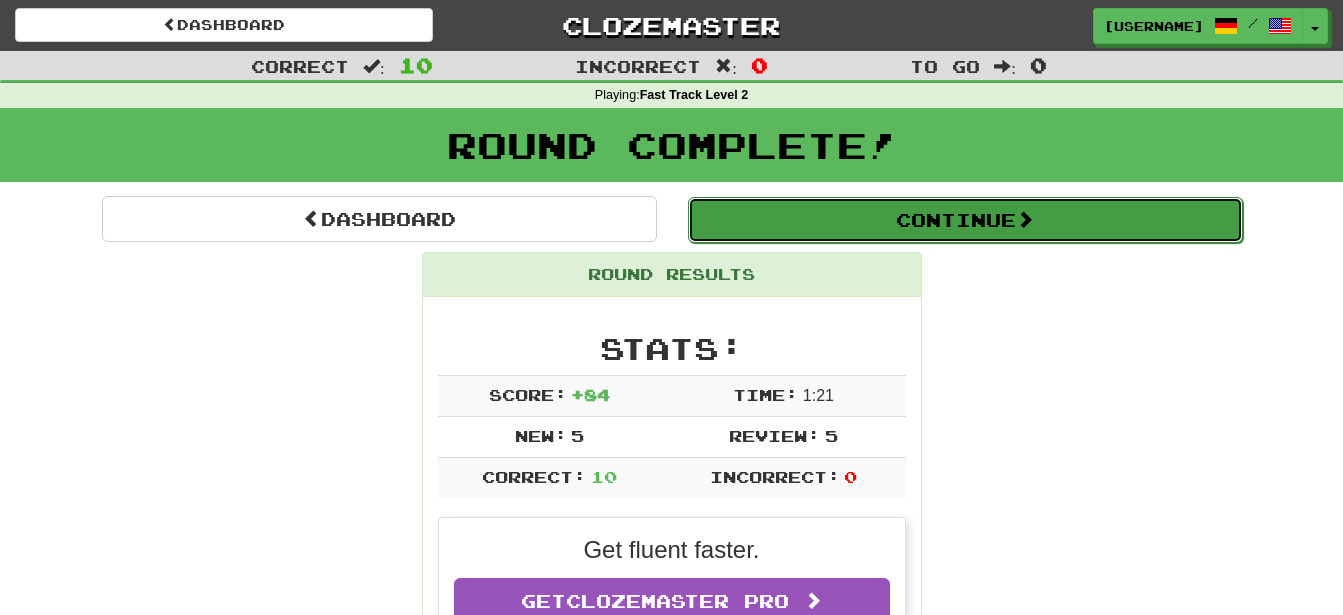 click on "Continue" at bounding box center (965, 220) 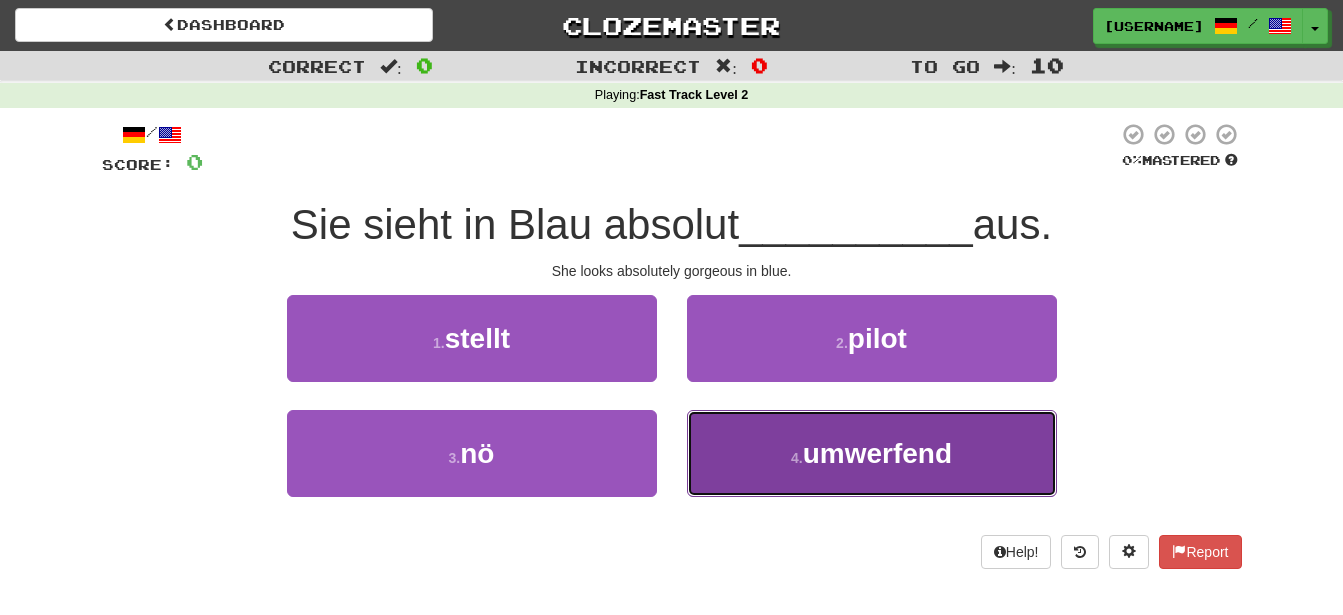 click on "umwerfend" at bounding box center [877, 453] 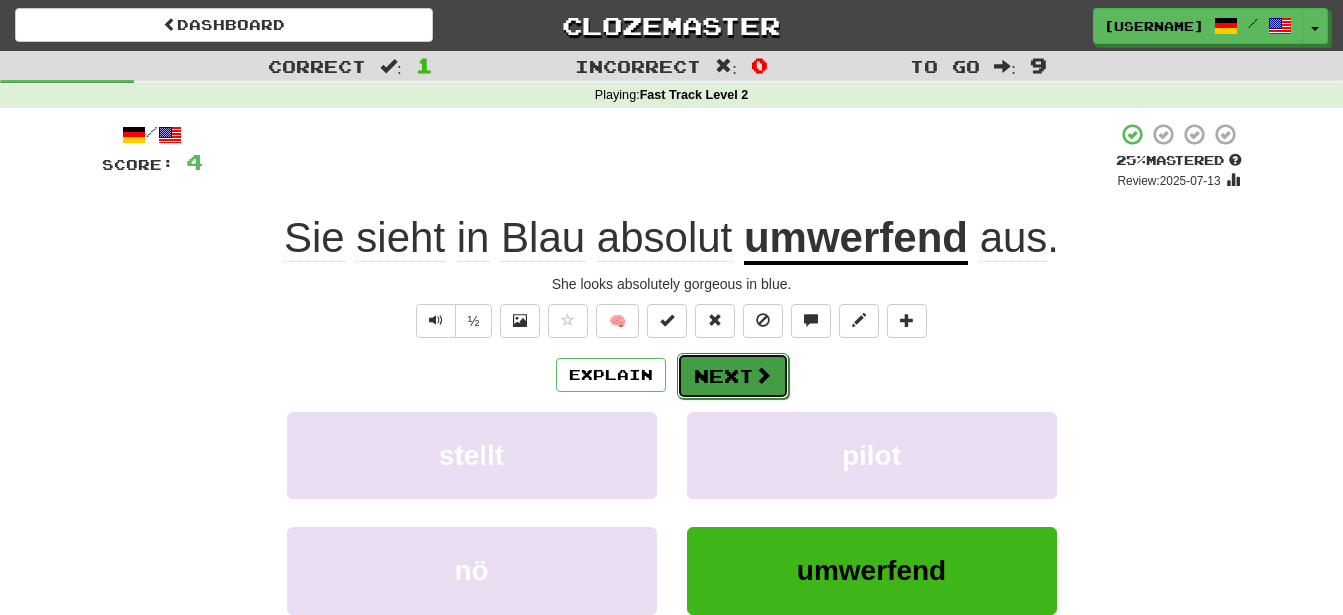 click on "Next" at bounding box center [733, 376] 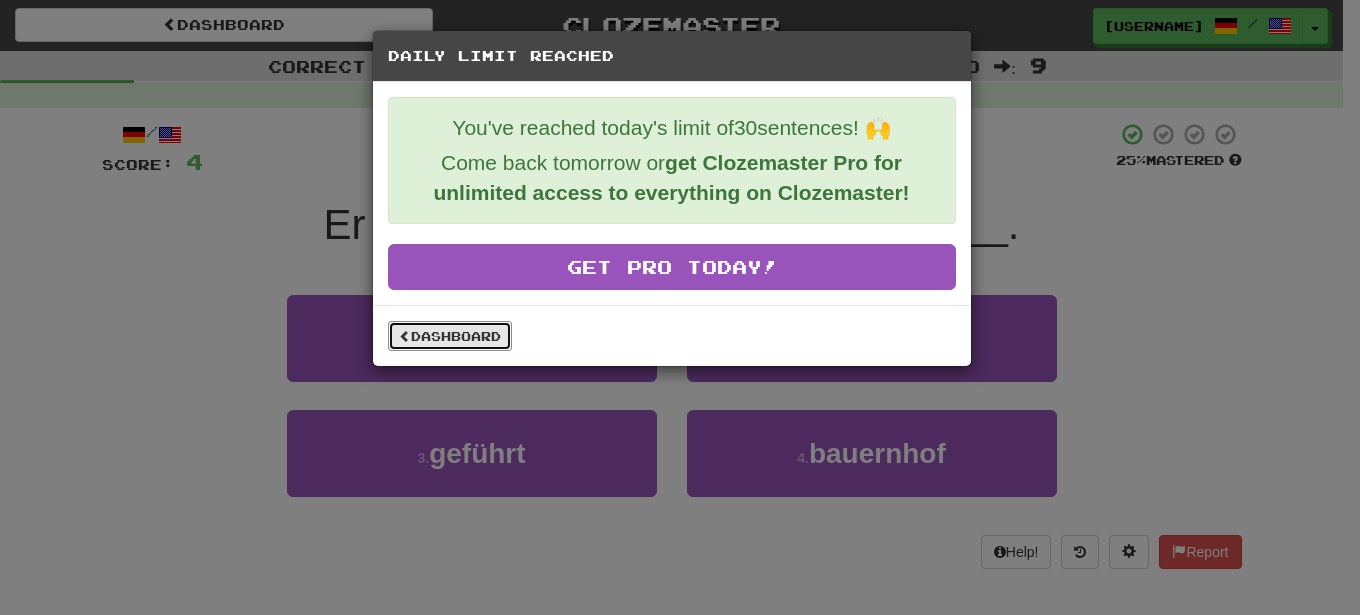 click on "Dashboard" at bounding box center (450, 336) 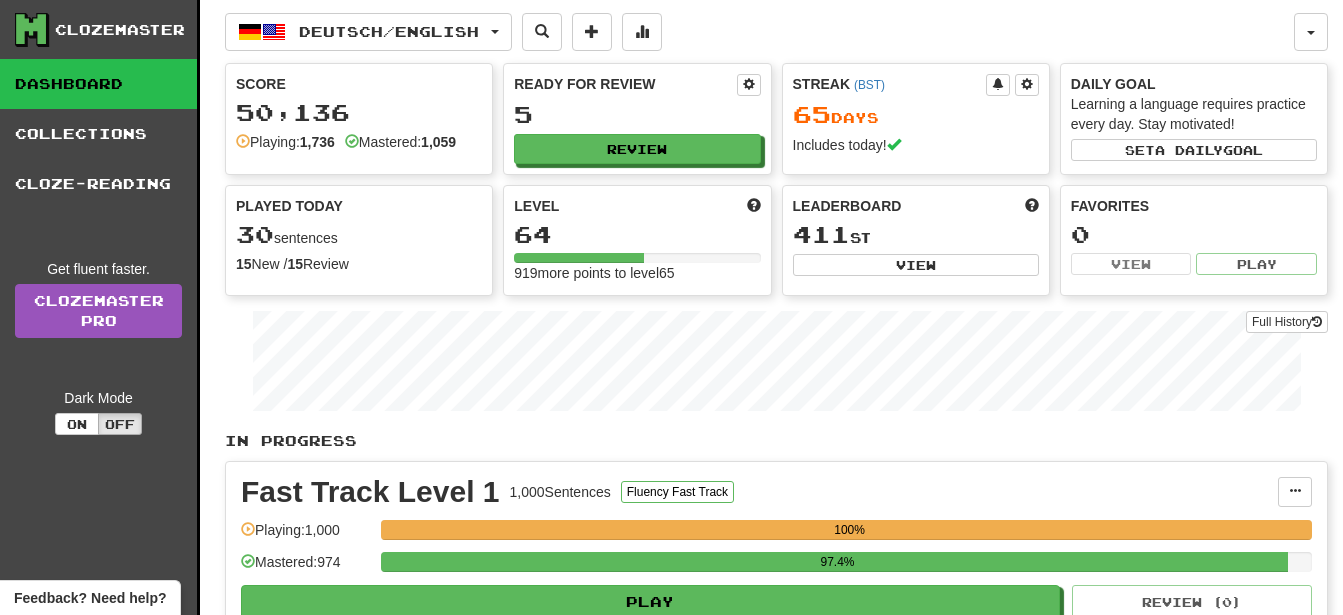 scroll, scrollTop: 0, scrollLeft: 0, axis: both 